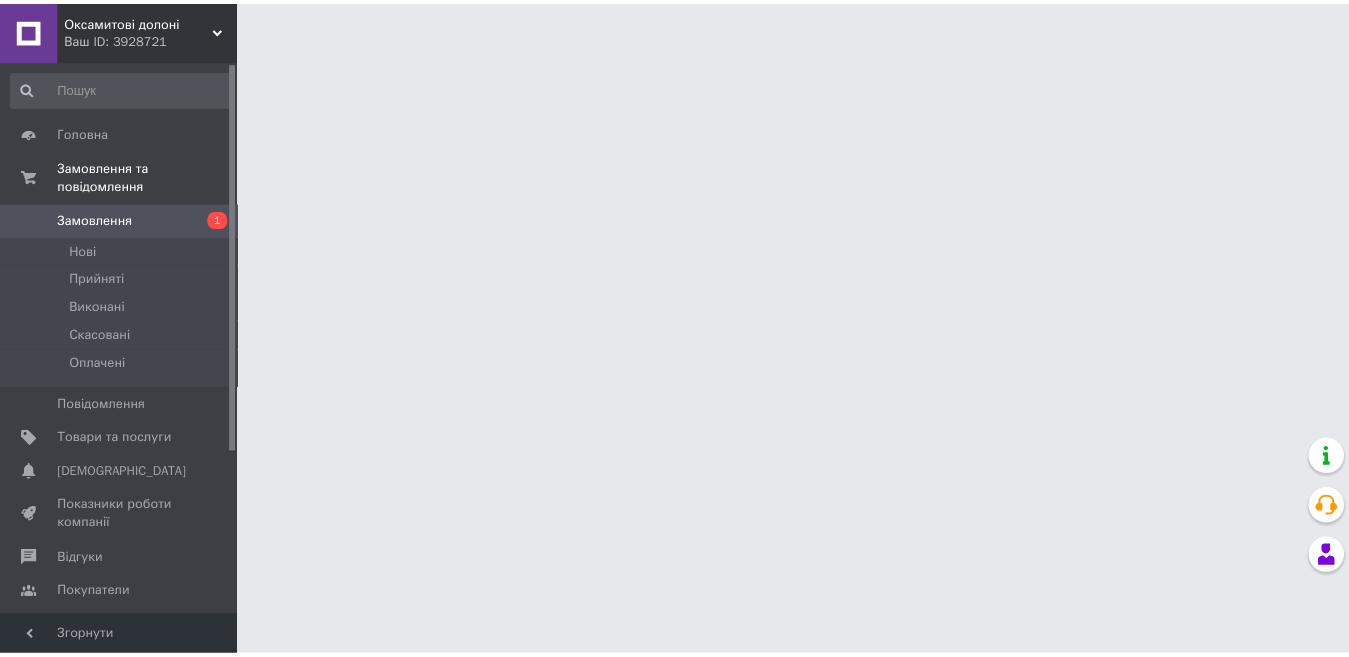 scroll, scrollTop: 0, scrollLeft: 0, axis: both 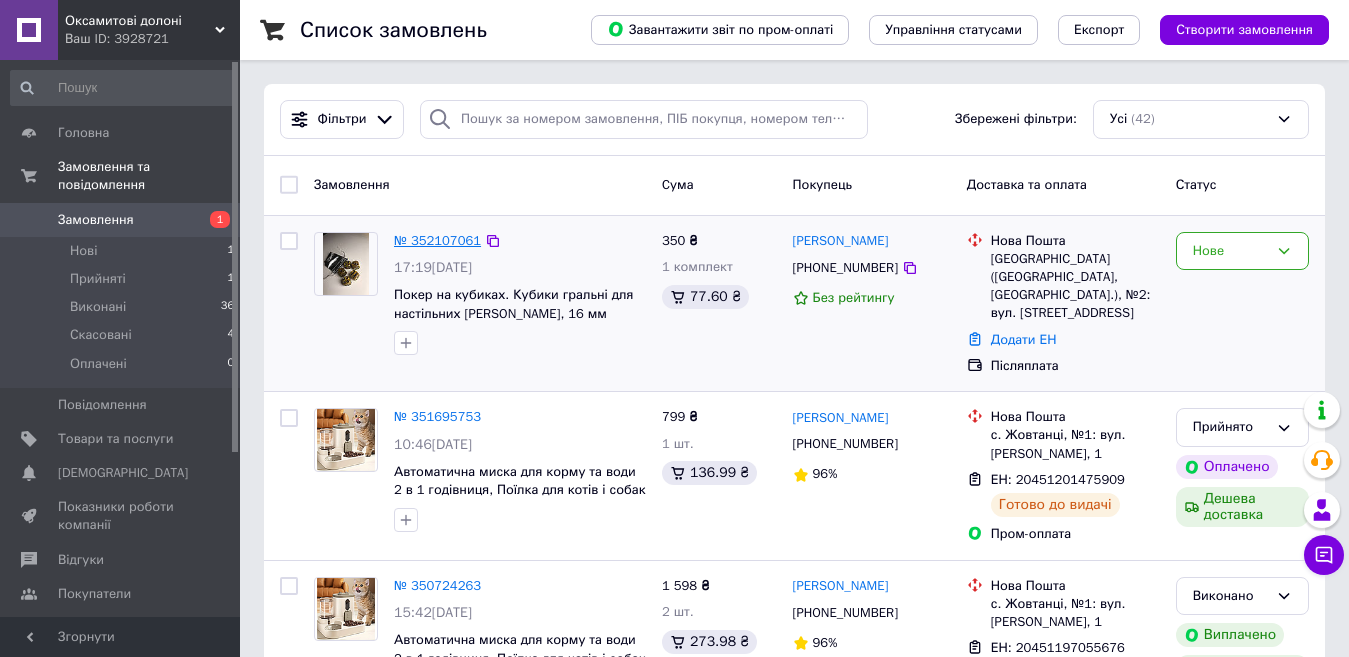 click on "№ 352107061" at bounding box center [437, 240] 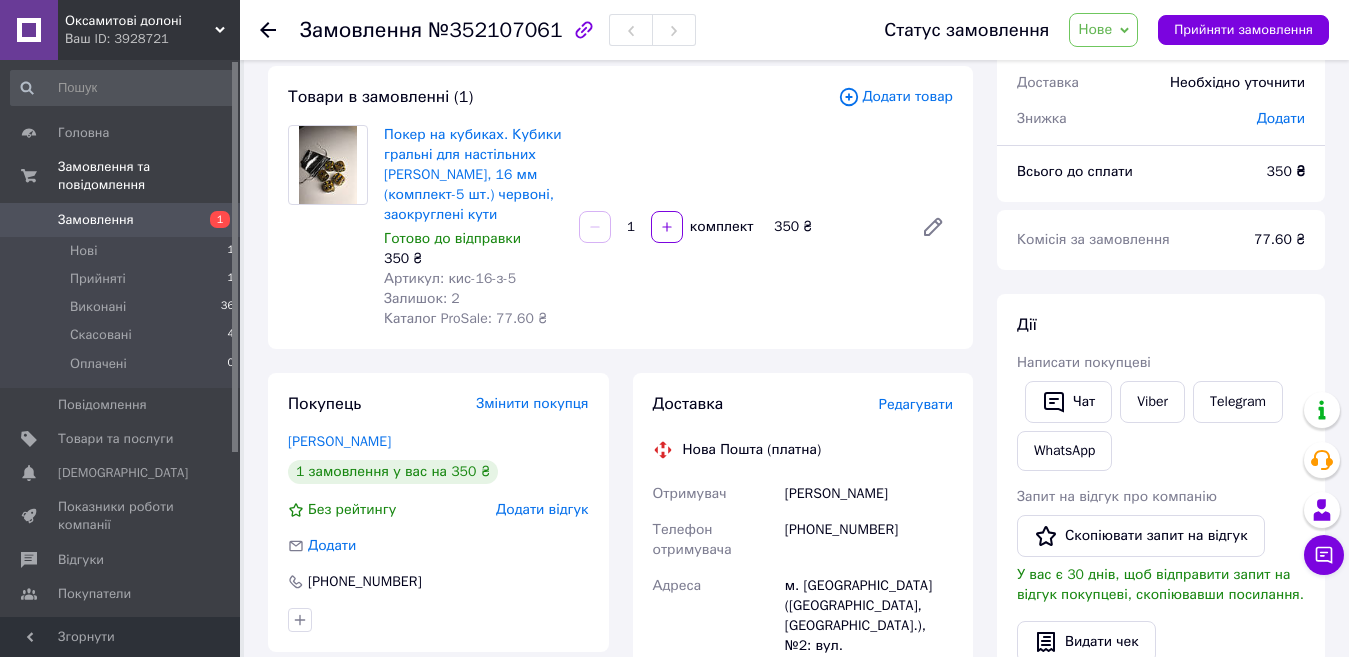 scroll, scrollTop: 0, scrollLeft: 0, axis: both 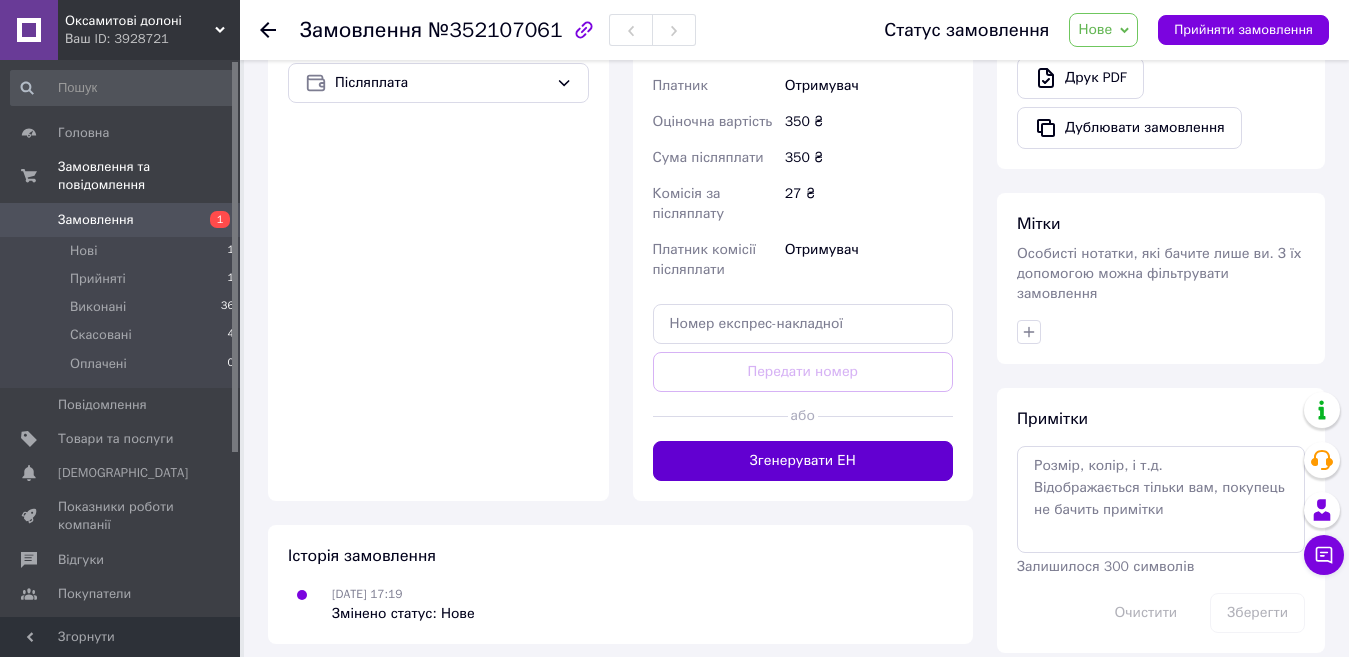 click on "Згенерувати ЕН" at bounding box center [803, 461] 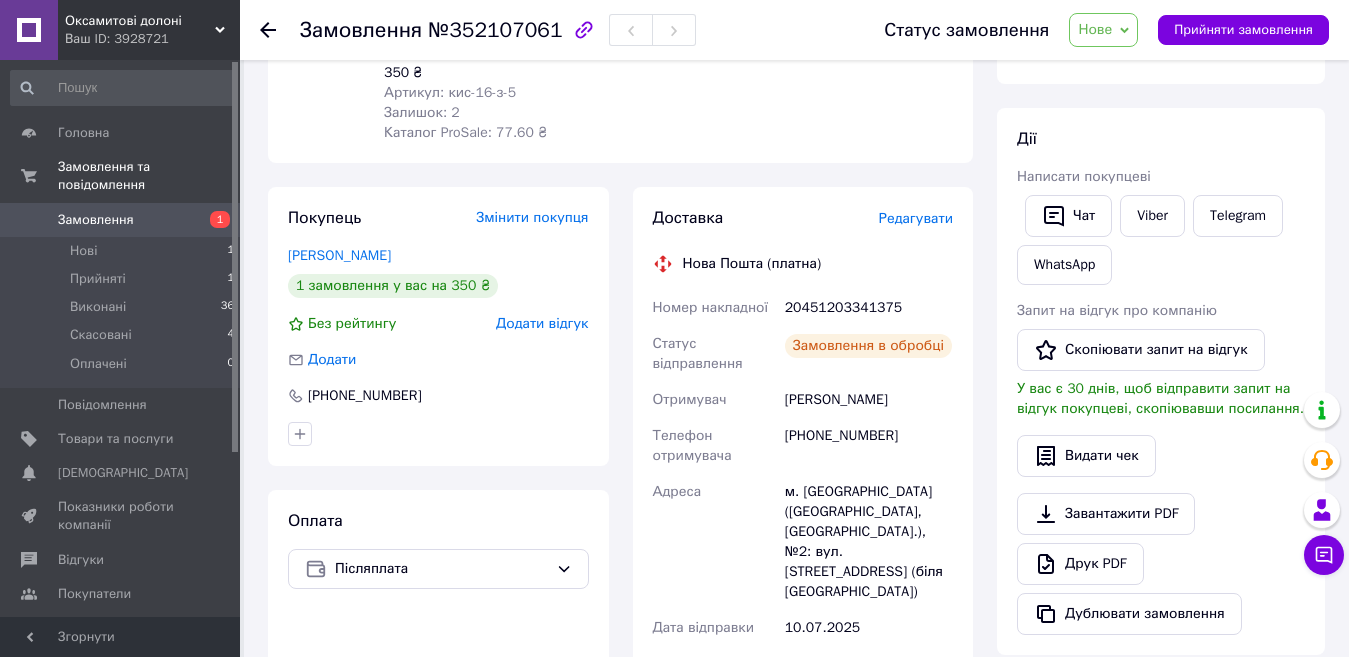 scroll, scrollTop: 287, scrollLeft: 0, axis: vertical 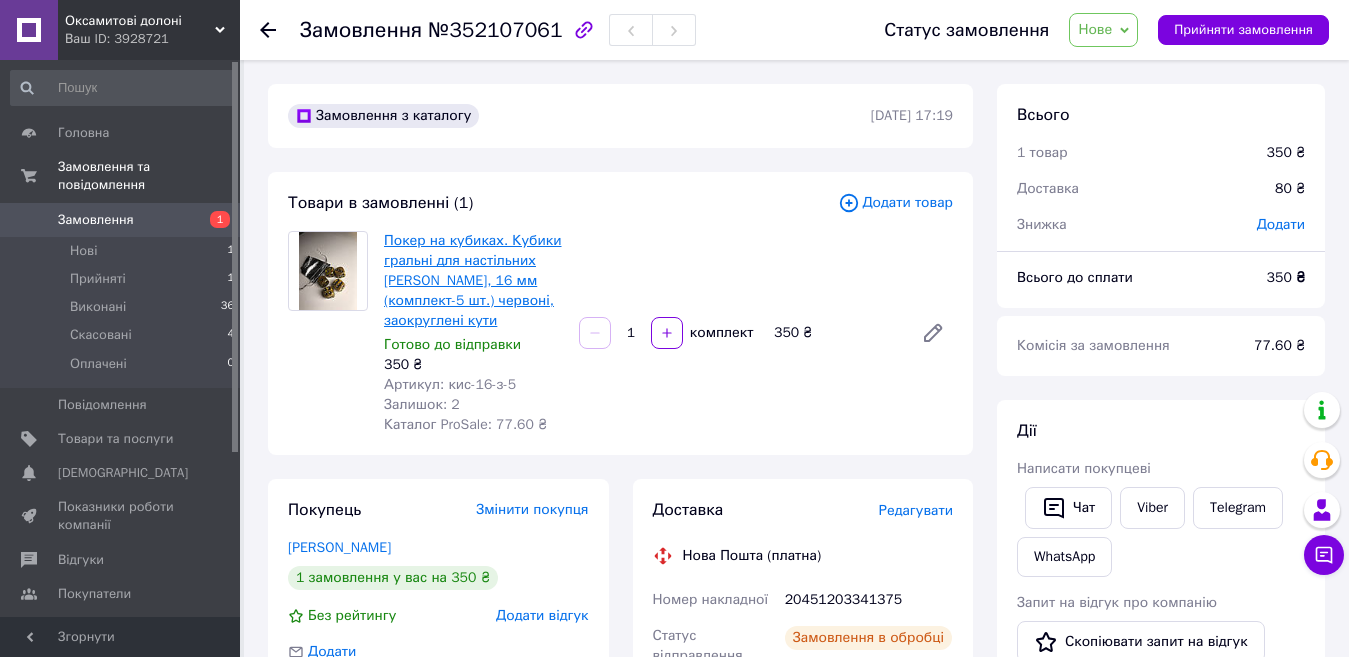click on "Покер на кубиках. Кубики гральні для настільних ігор, 16 мм (комплект-5 шт.) червоні, заокруглені кути" at bounding box center [473, 280] 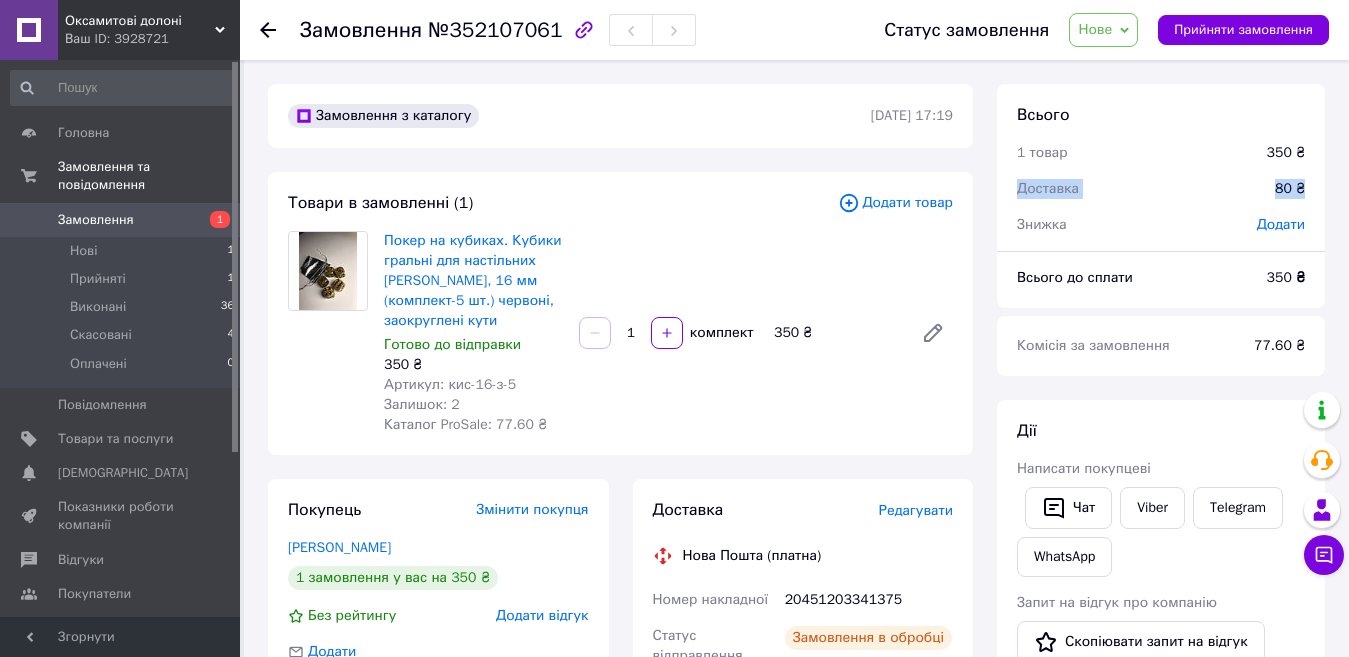 drag, startPoint x: 1348, startPoint y: 163, endPoint x: 1357, endPoint y: 191, distance: 29.410883 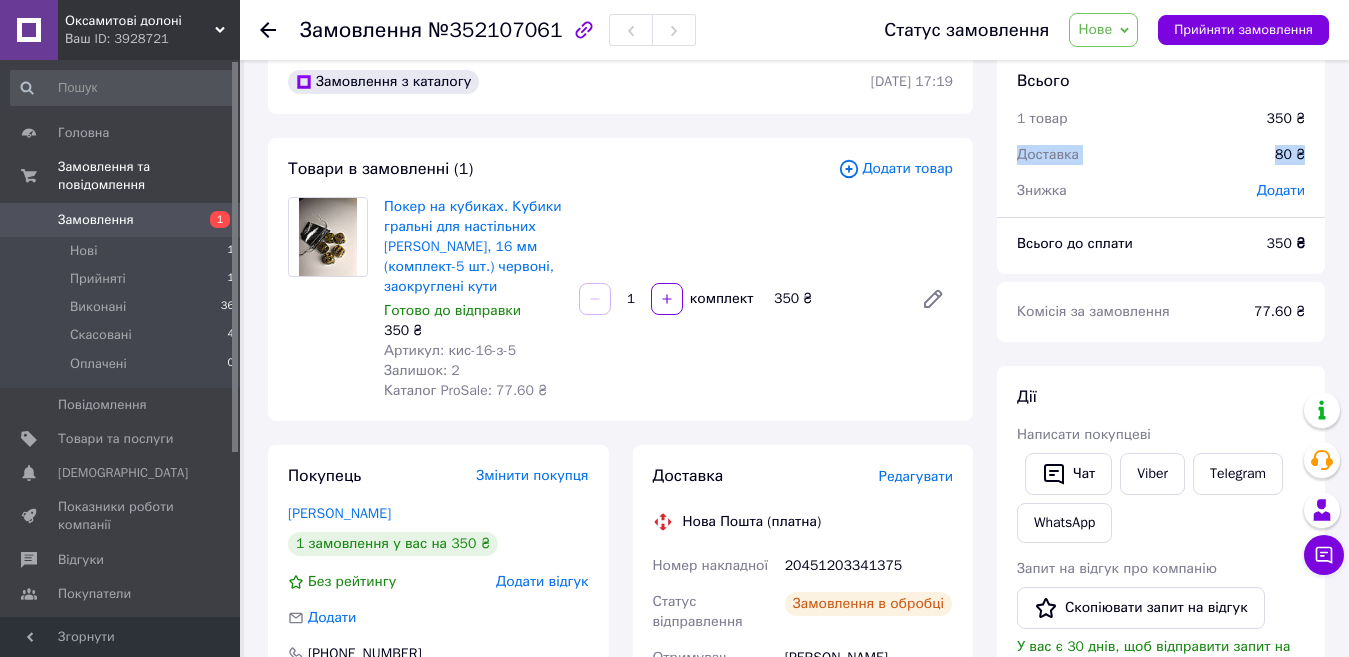 scroll, scrollTop: 15, scrollLeft: 0, axis: vertical 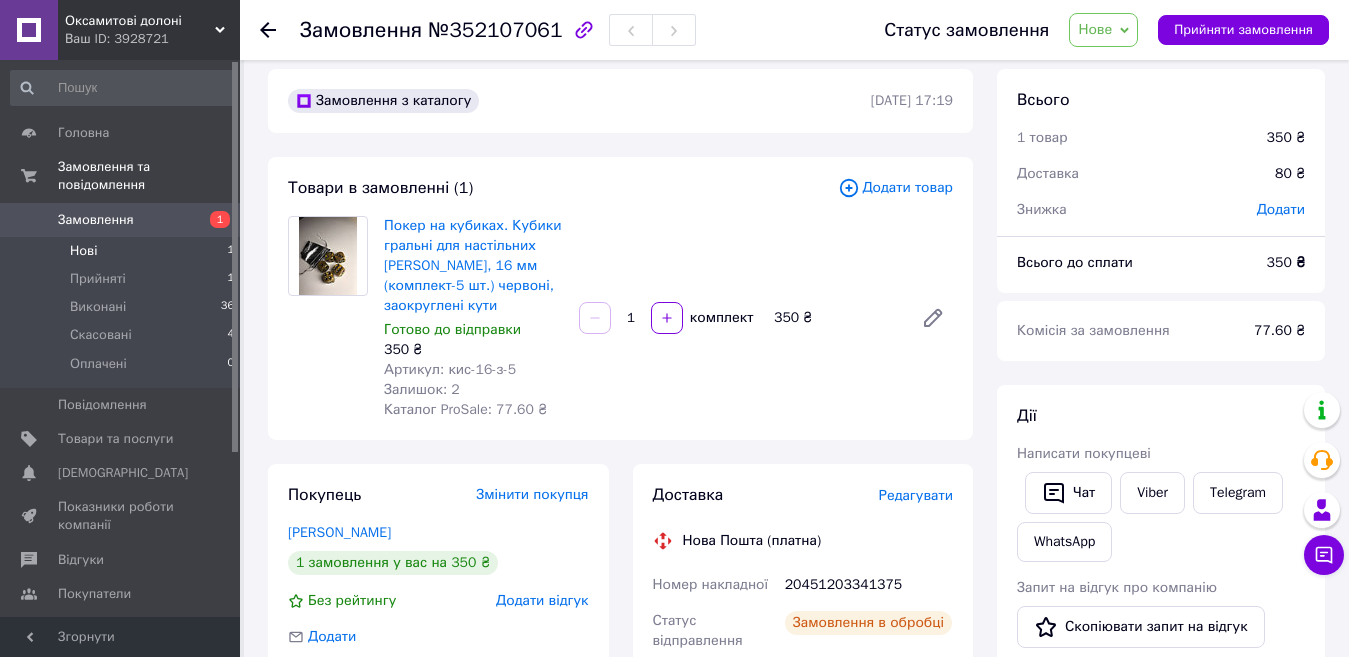 click on "Нові 1" at bounding box center (123, 251) 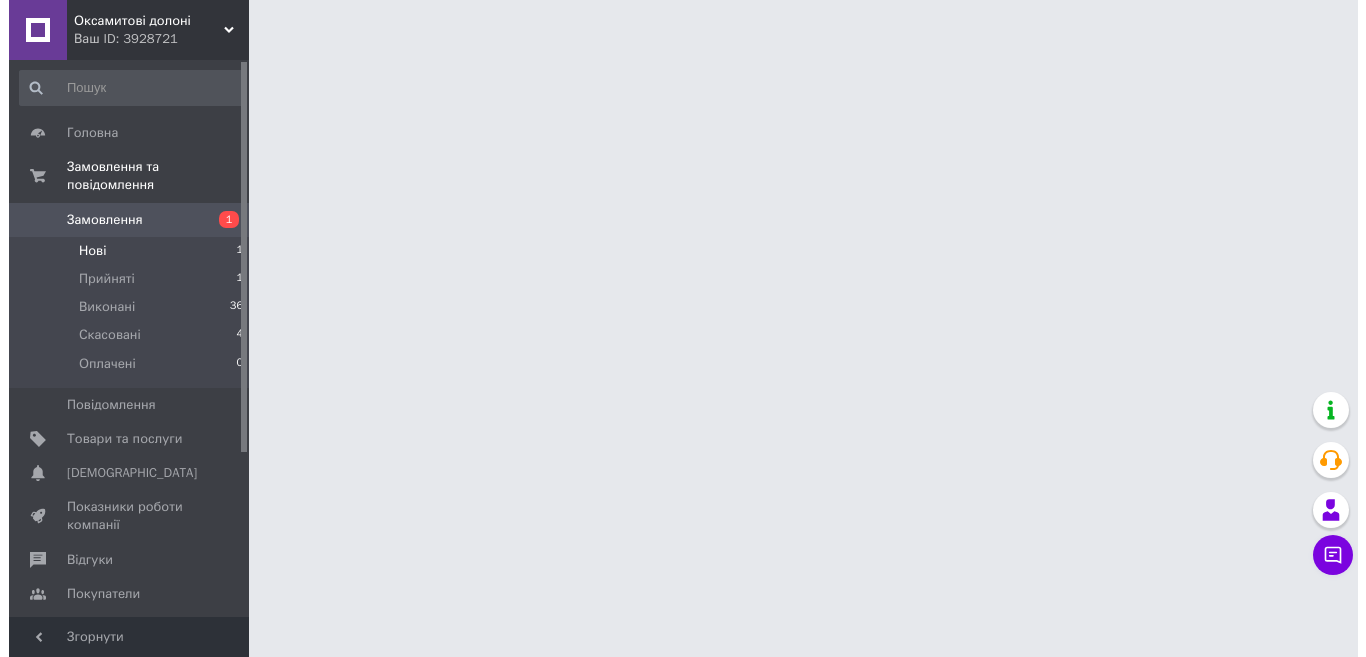 scroll, scrollTop: 0, scrollLeft: 0, axis: both 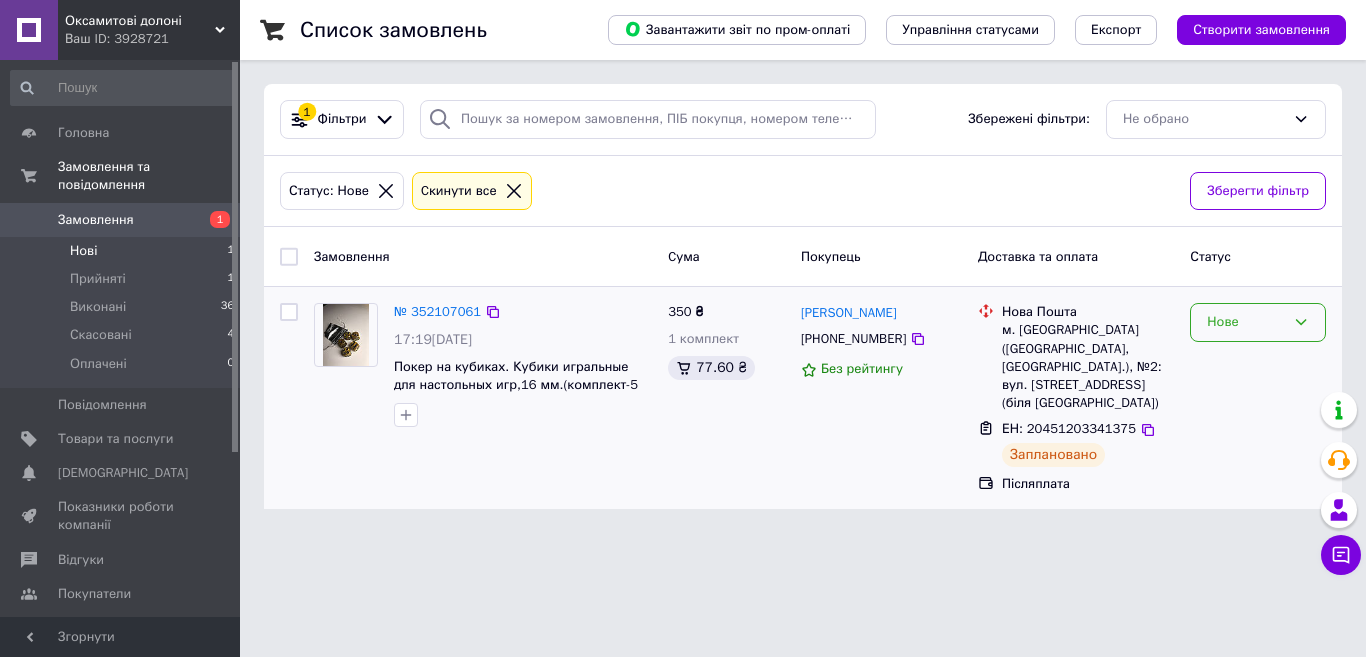 click 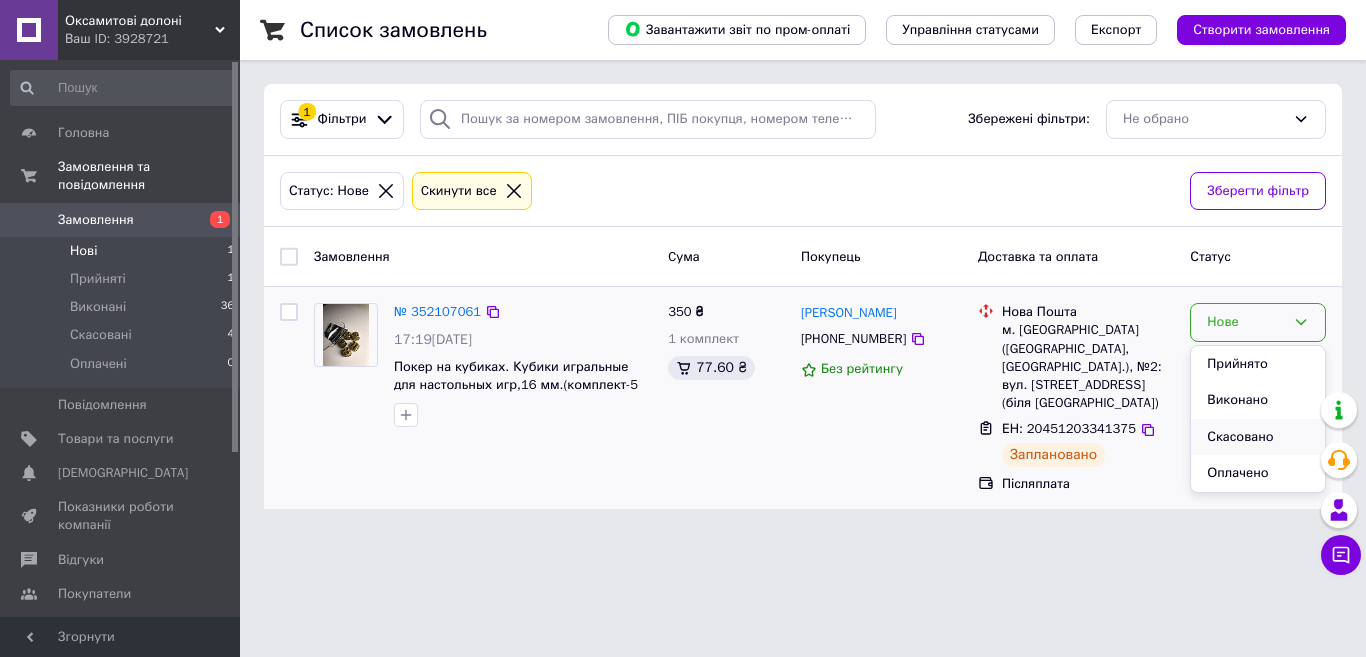 click on "Скасовано" at bounding box center (1258, 437) 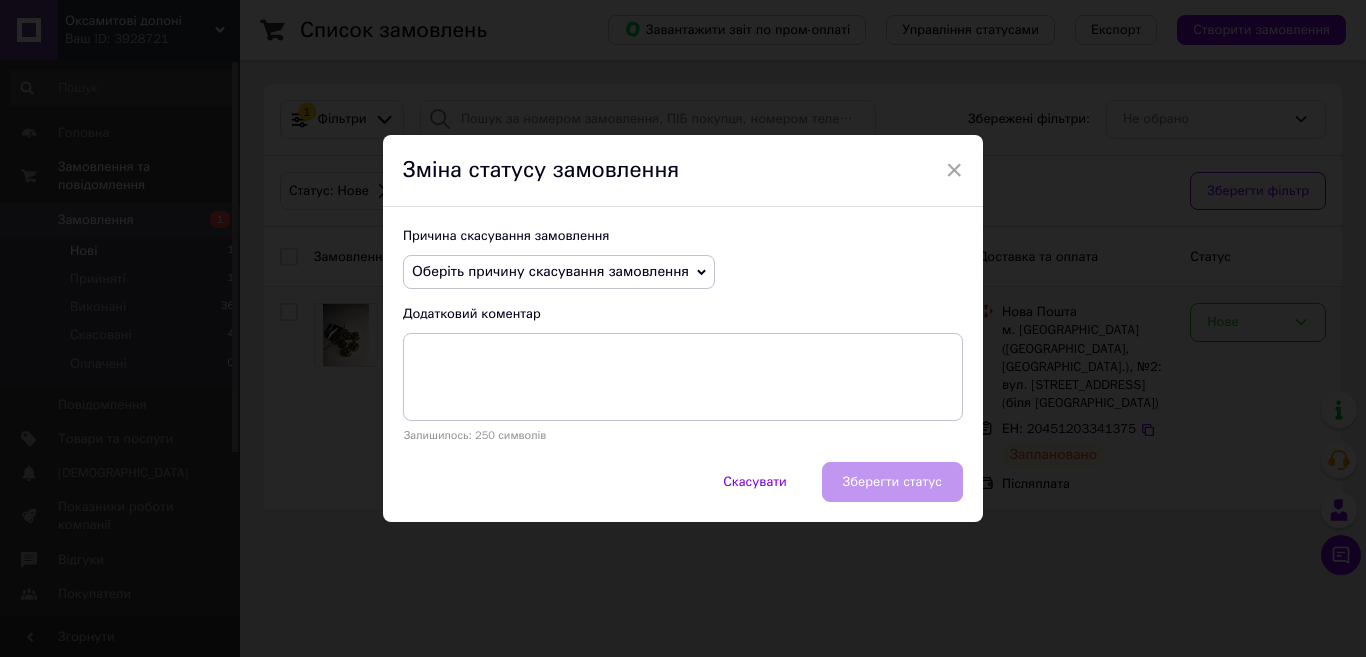 click 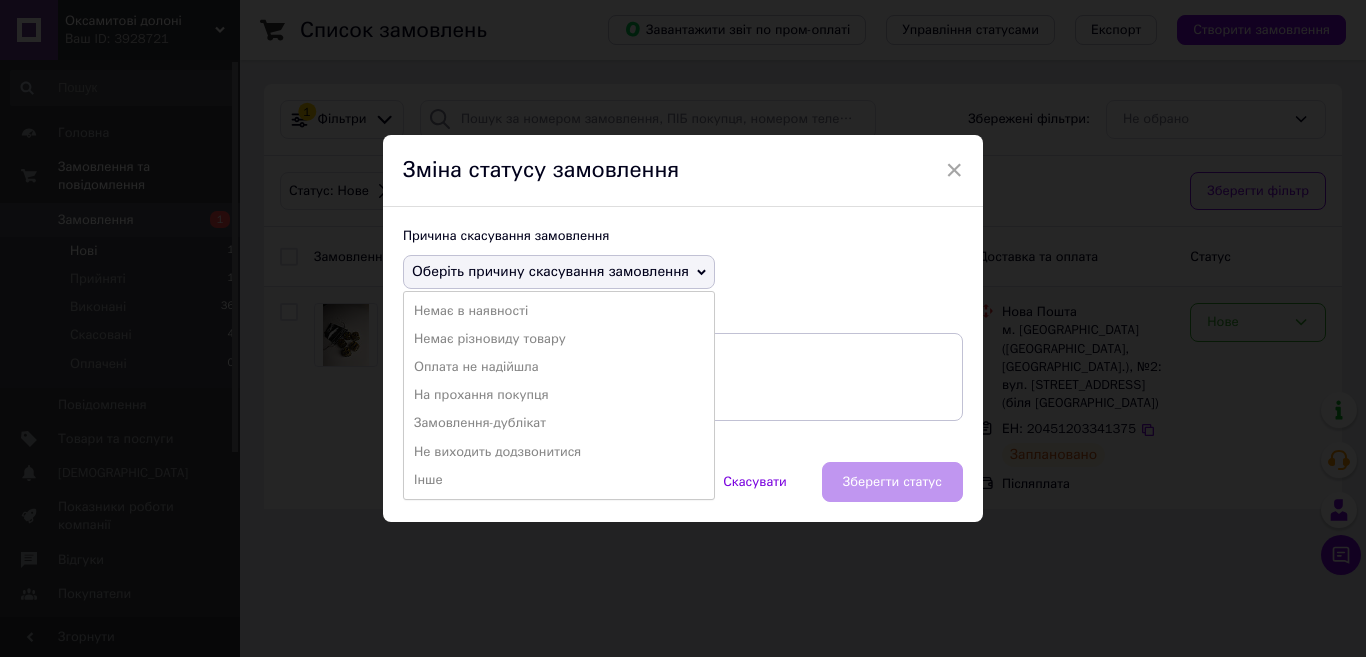 click on "Оберіть причину скасування замовлення" at bounding box center [559, 272] 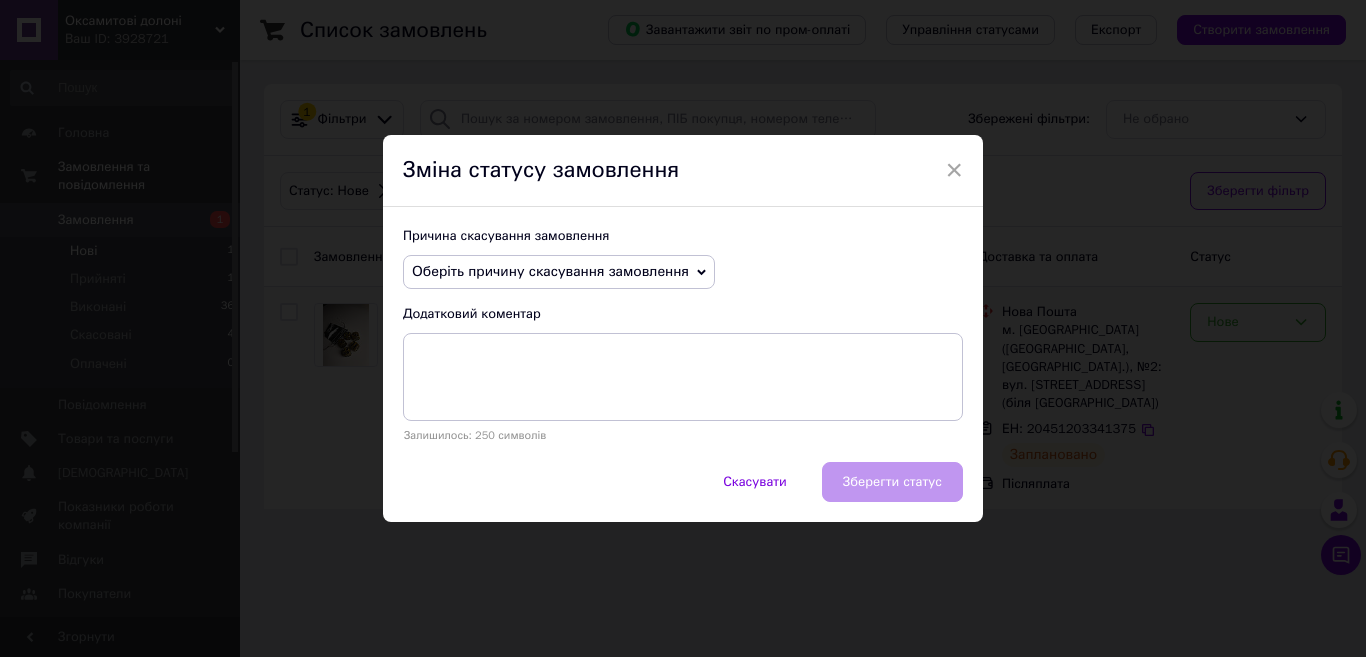 click 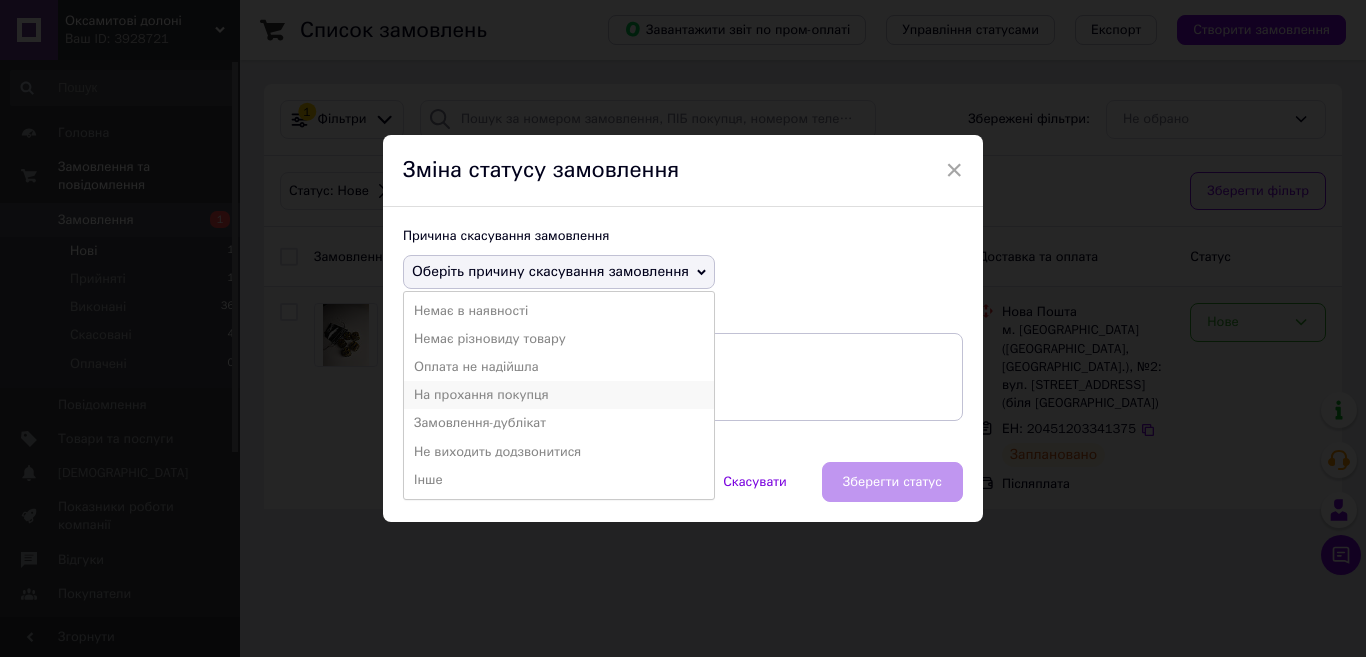 click on "На прохання покупця" at bounding box center [559, 395] 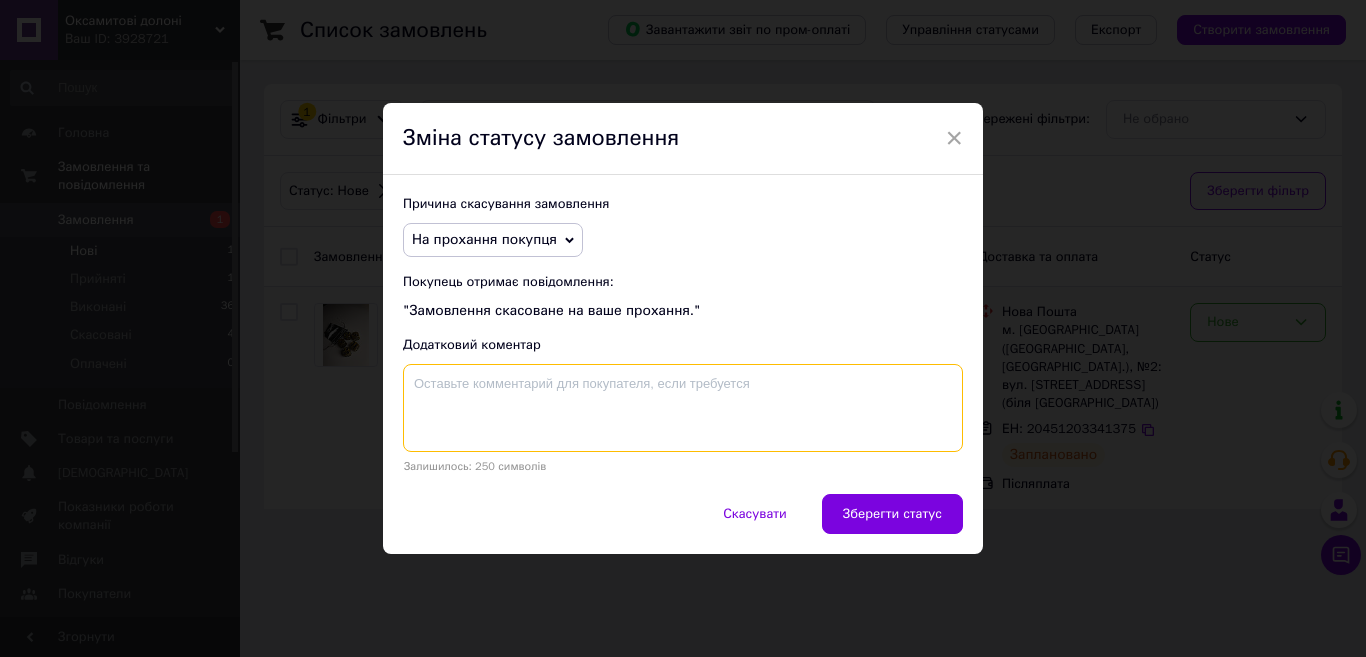 click at bounding box center [683, 408] 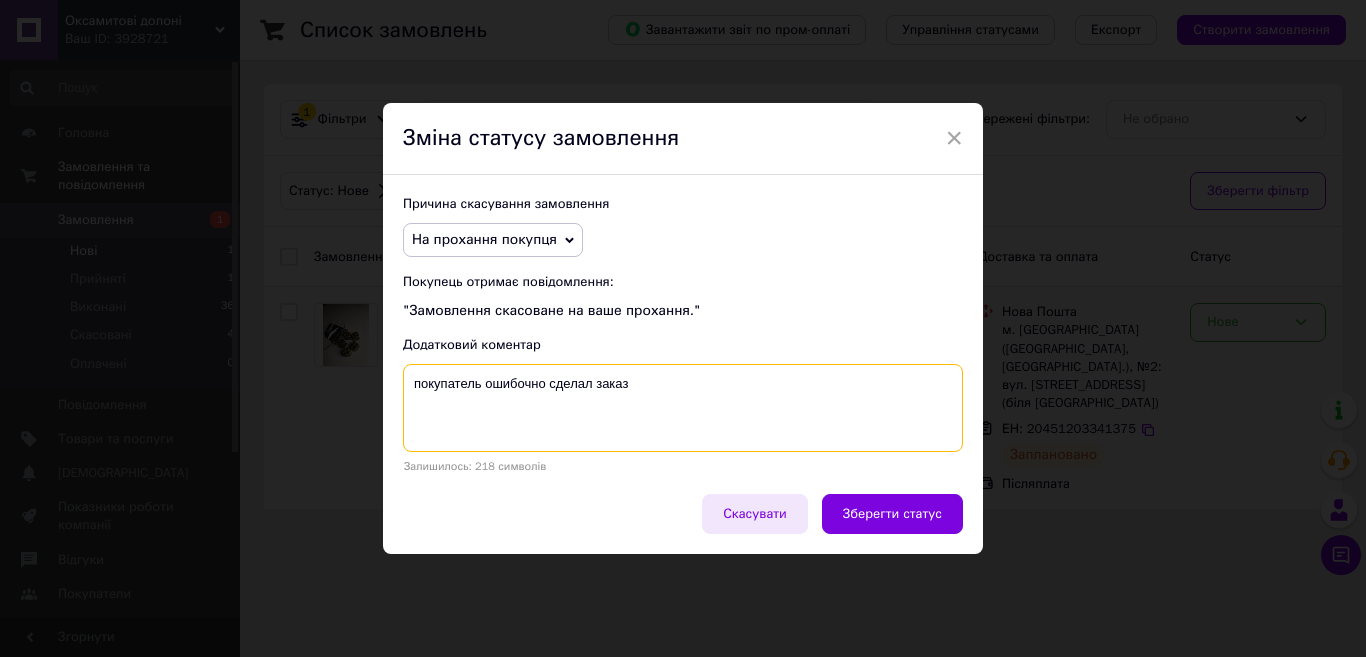 type on "покупатель ошибочно сделал заказ" 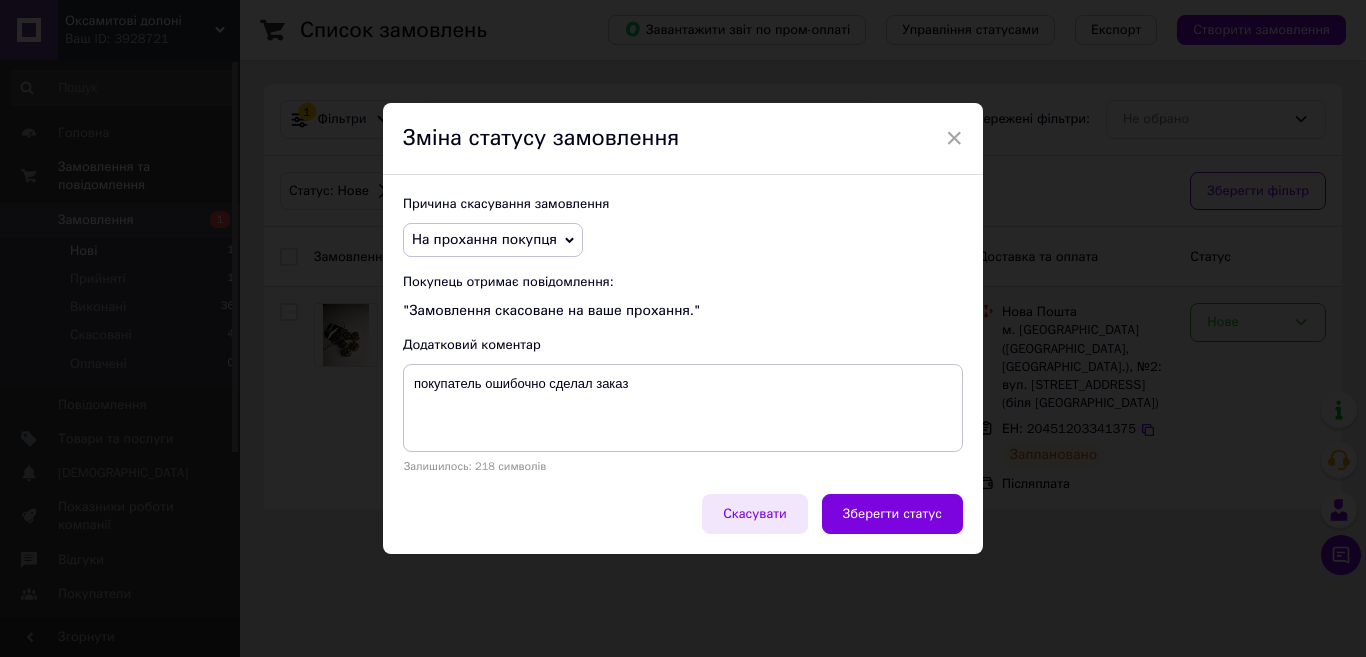 click on "Скасувати" at bounding box center [755, 514] 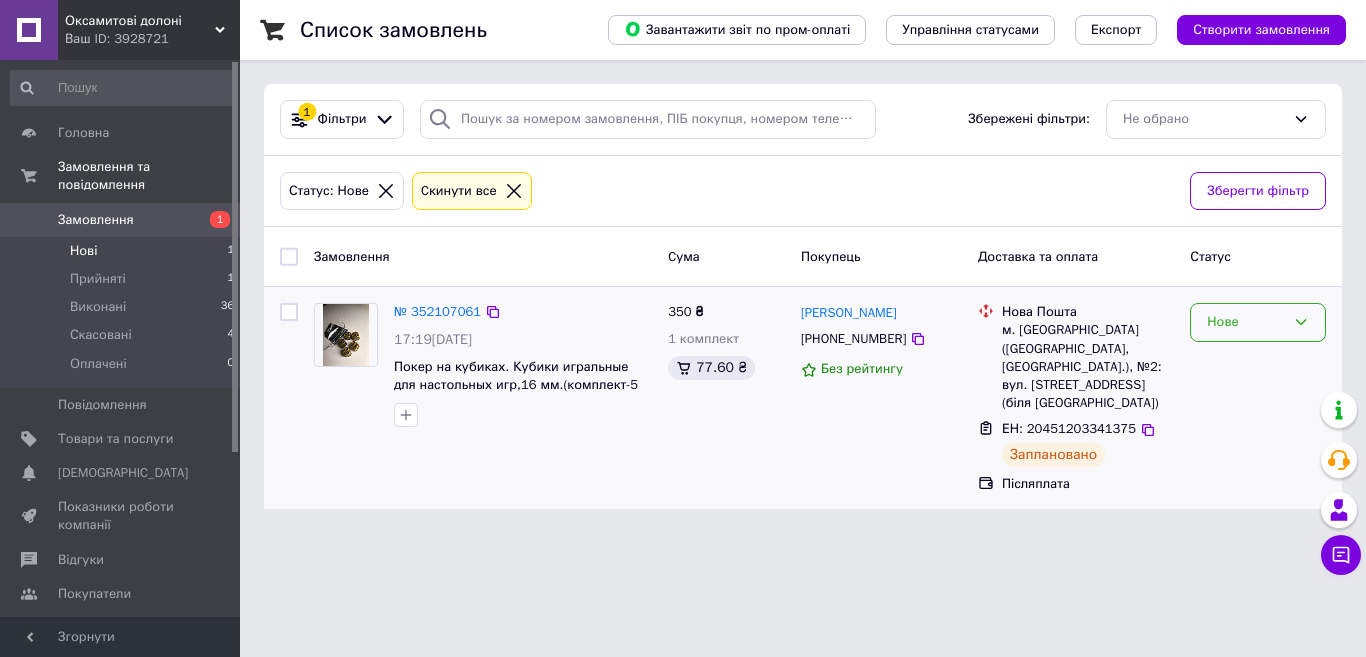 click 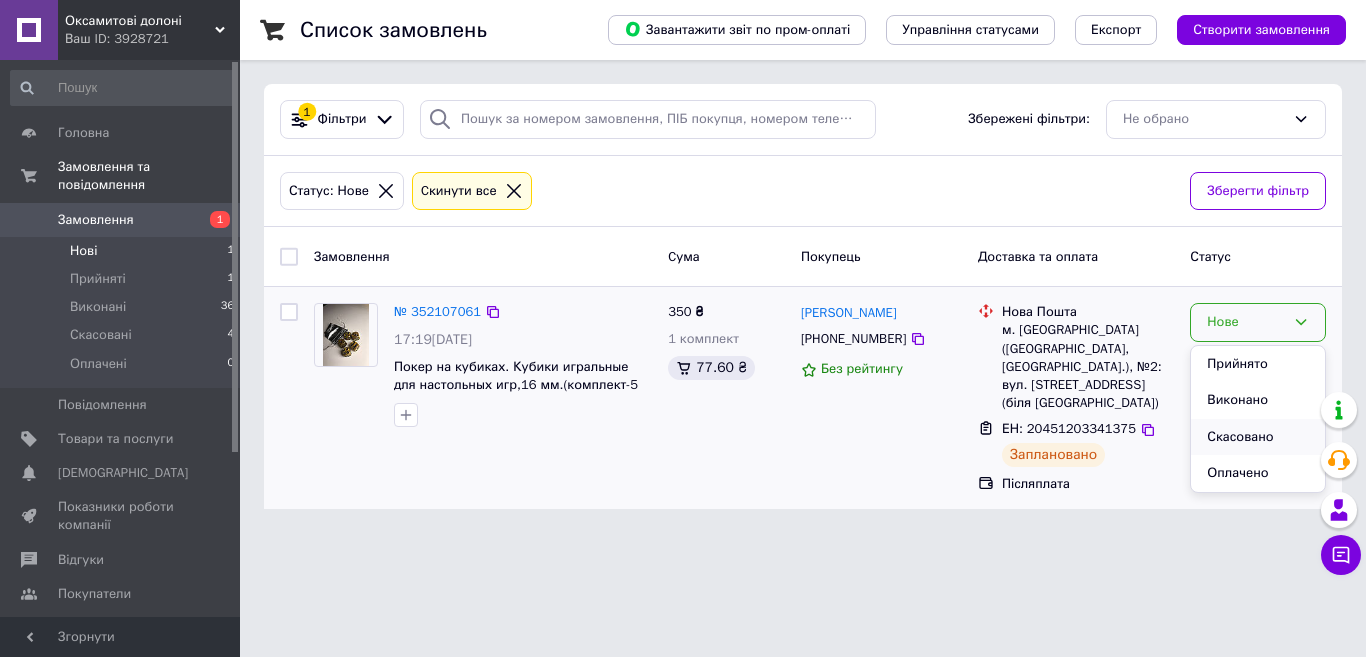 click on "Скасовано" at bounding box center (1258, 437) 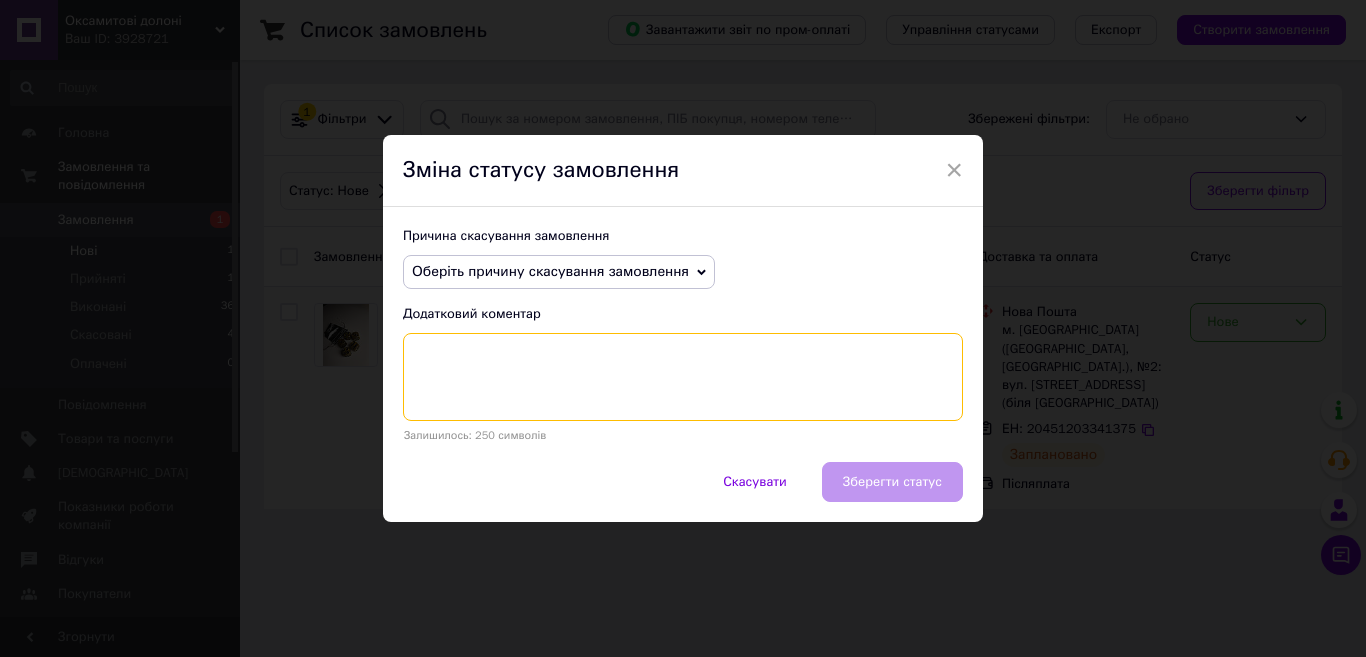 click at bounding box center [683, 377] 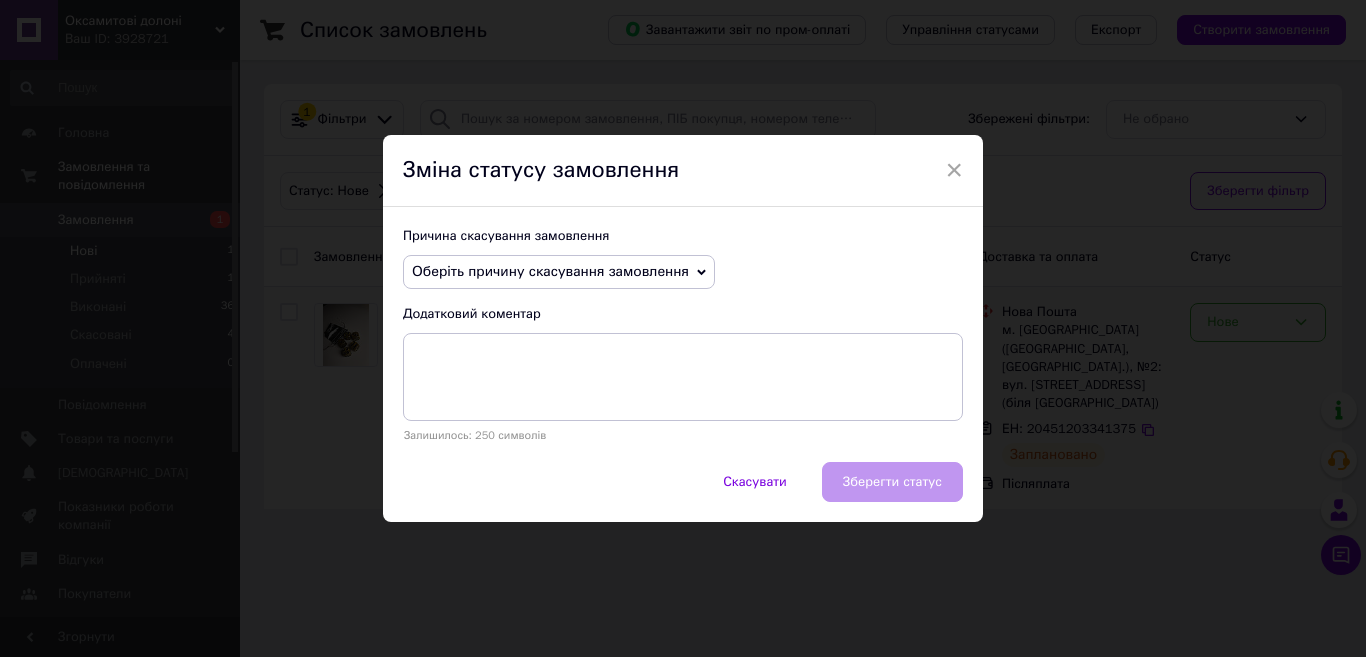 click 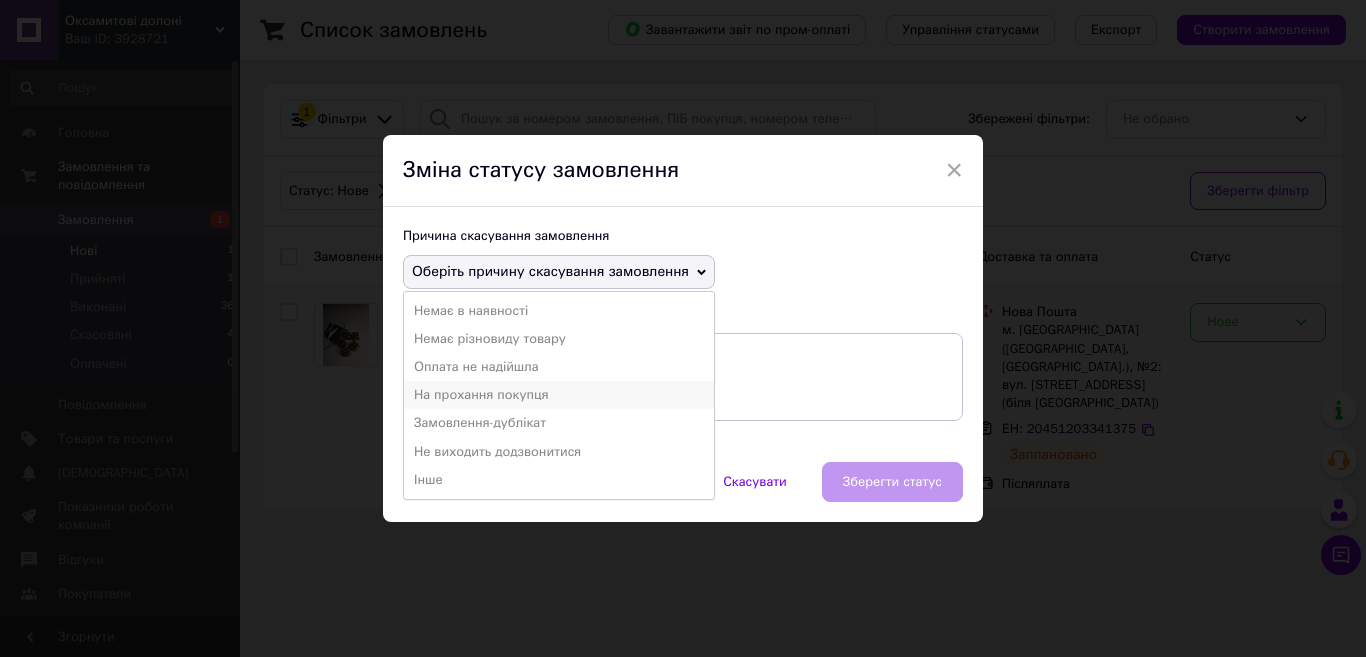 click on "На прохання покупця" at bounding box center (559, 395) 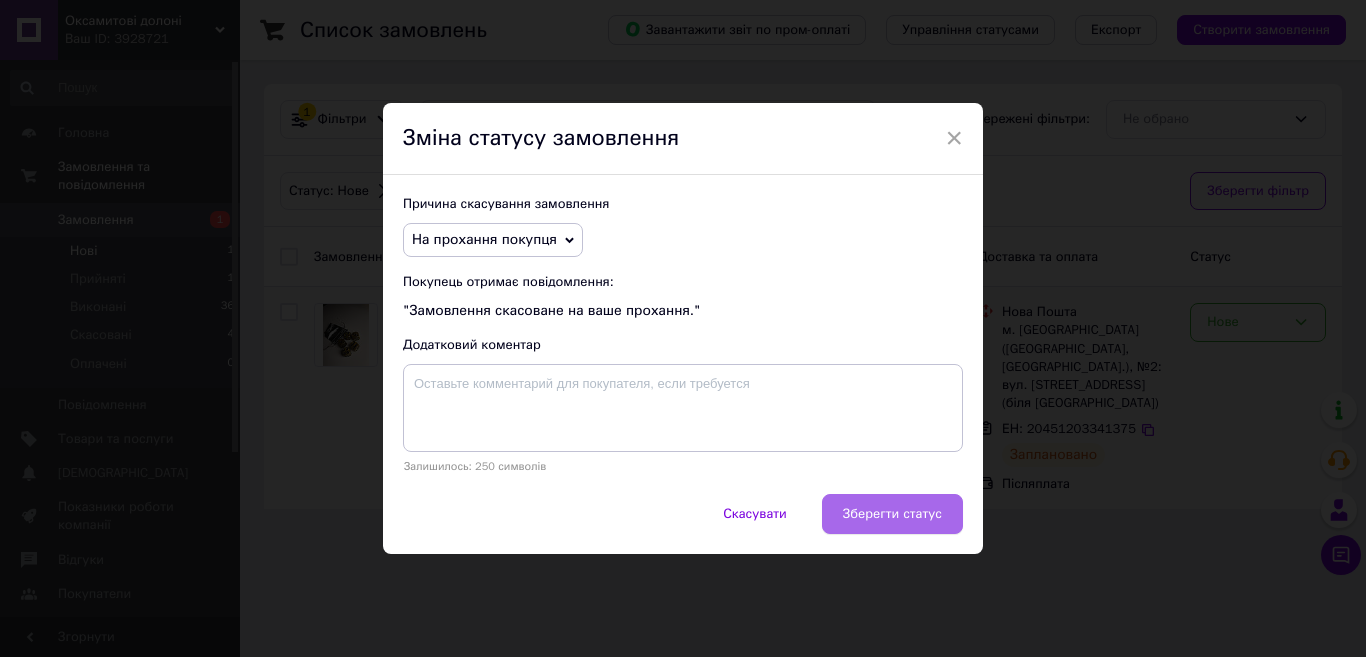 click on "Зберегти статус" at bounding box center (892, 514) 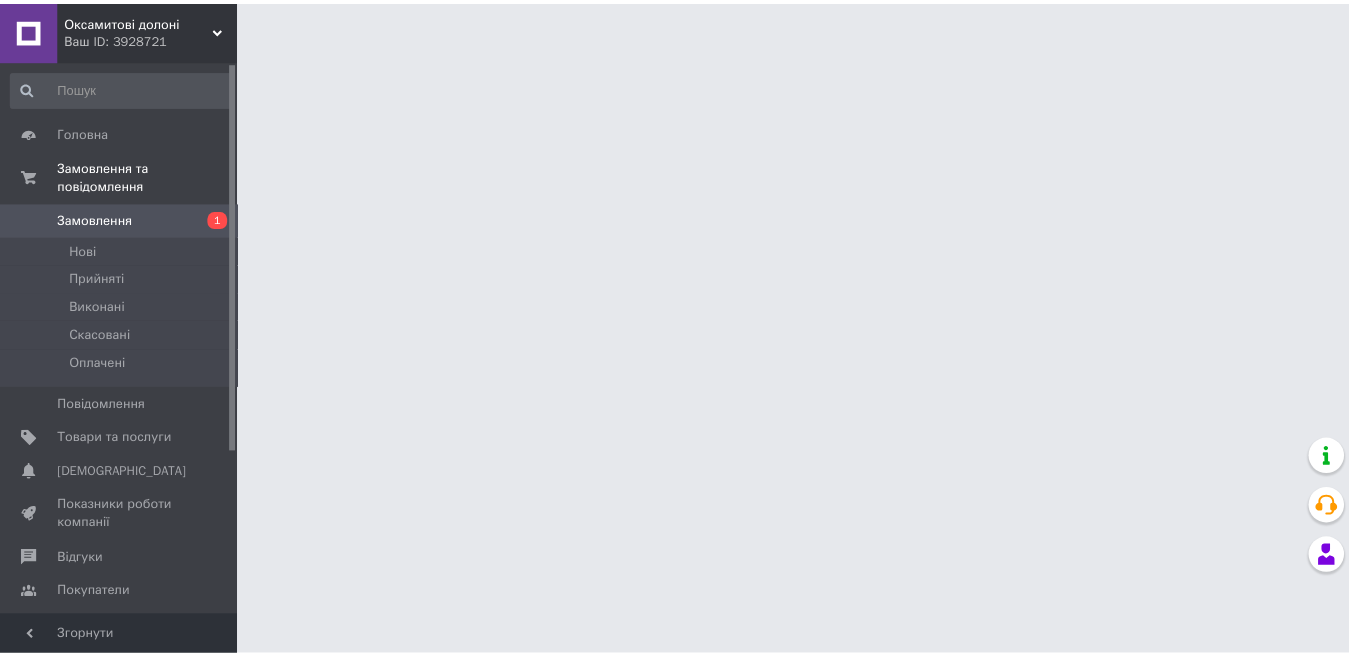 scroll, scrollTop: 0, scrollLeft: 0, axis: both 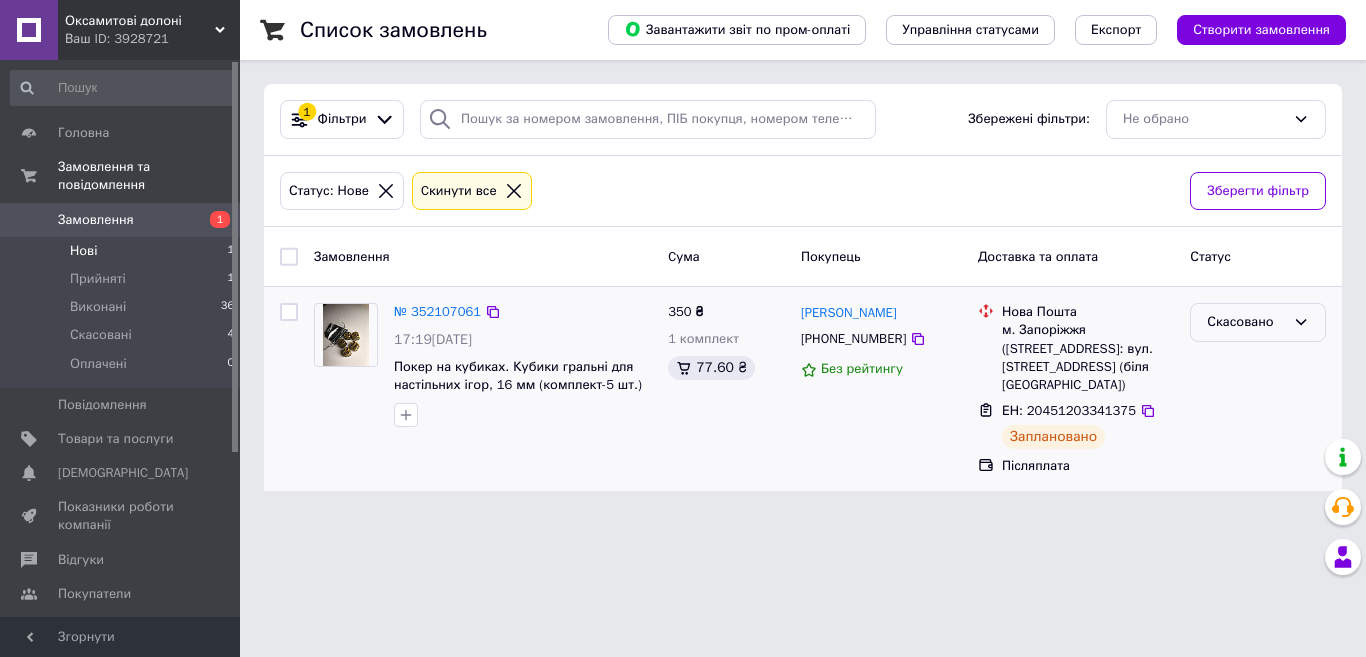 click 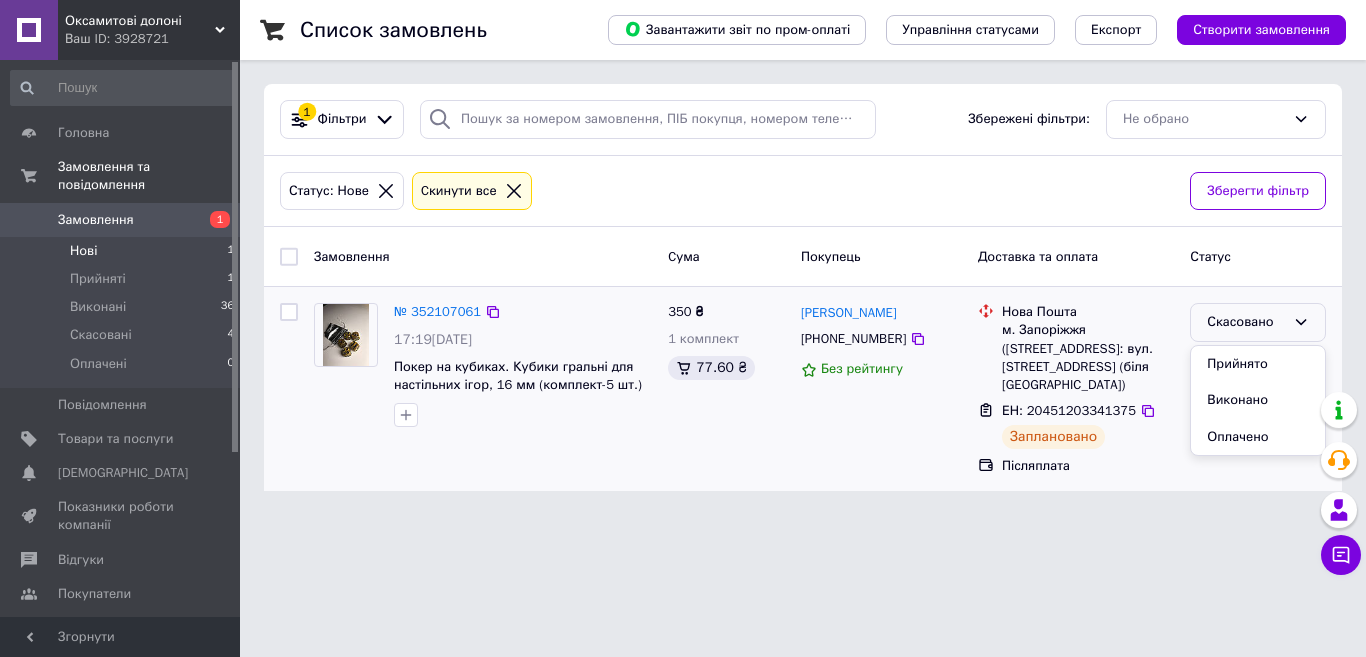 click 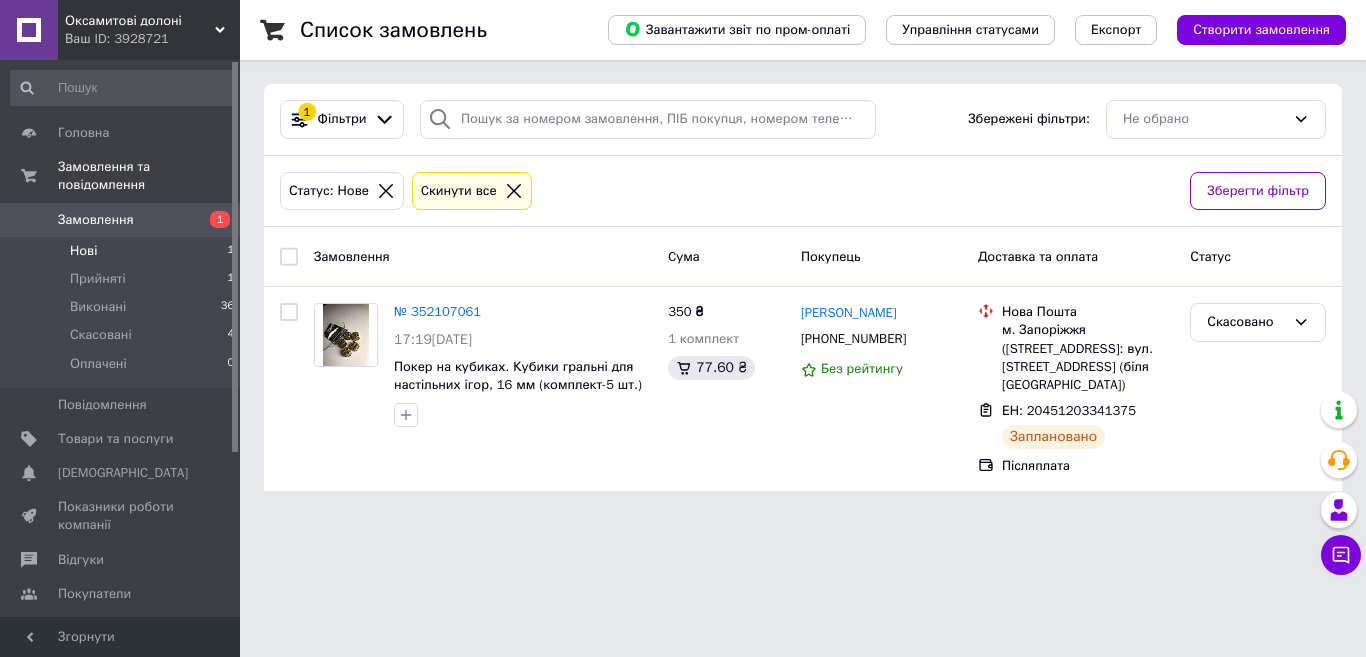click on "Нові 1" at bounding box center [123, 251] 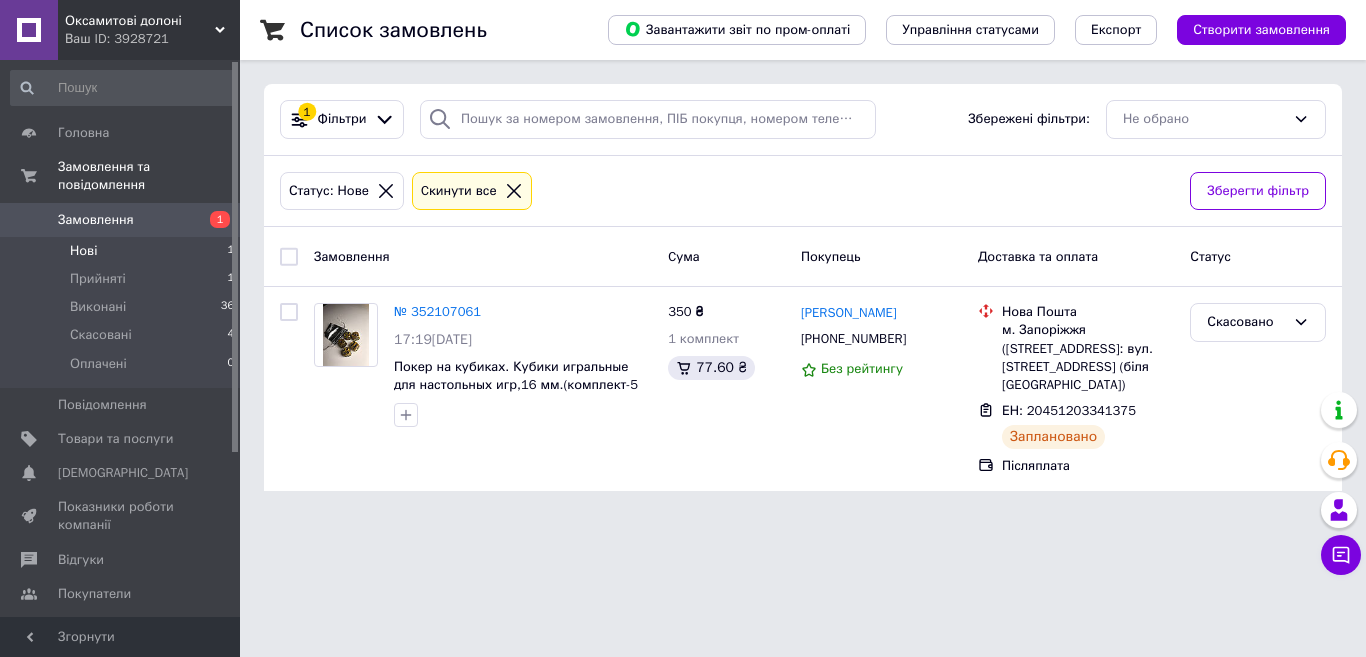click on "Нові 1" at bounding box center [123, 251] 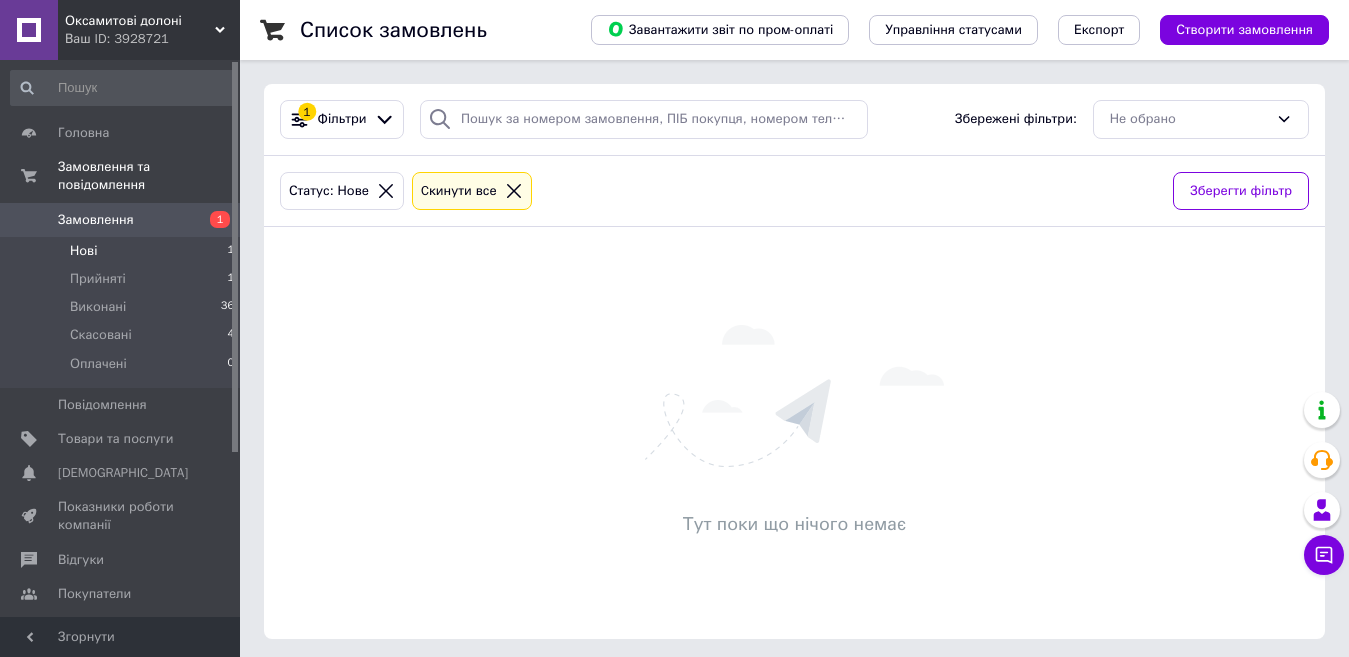 click on "Нові 1" at bounding box center [123, 251] 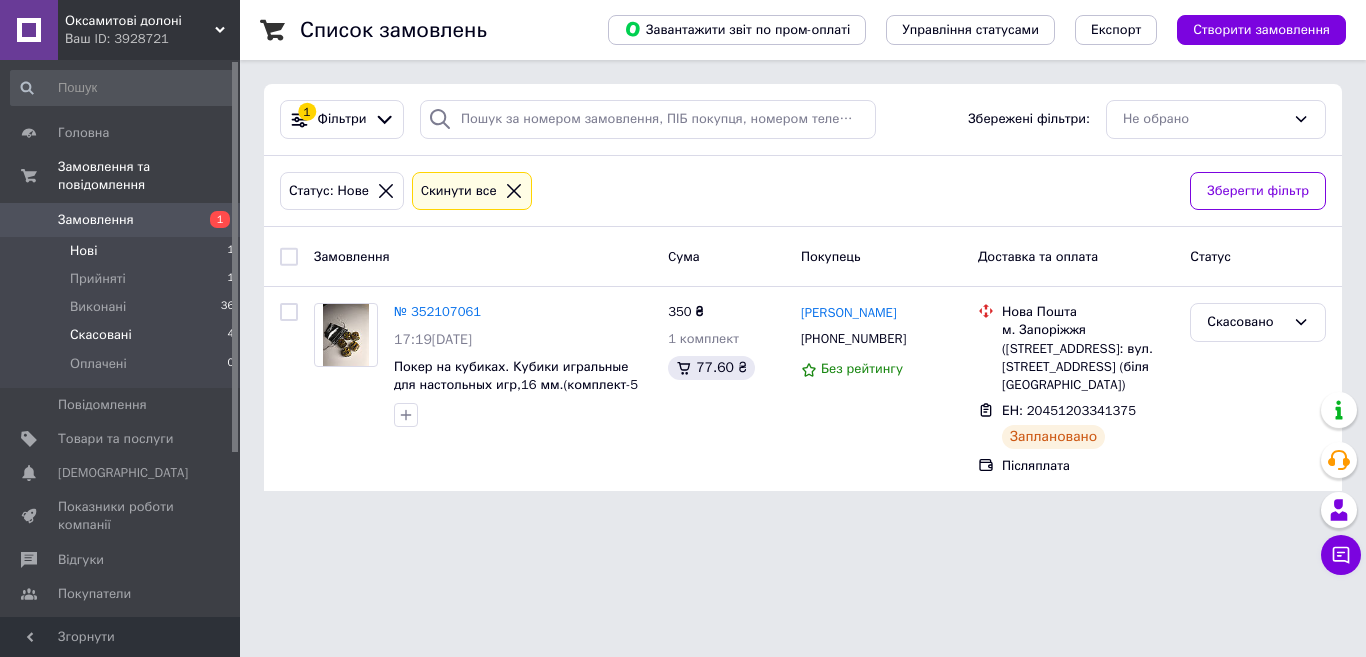 click on "Скасовані 4" at bounding box center (123, 335) 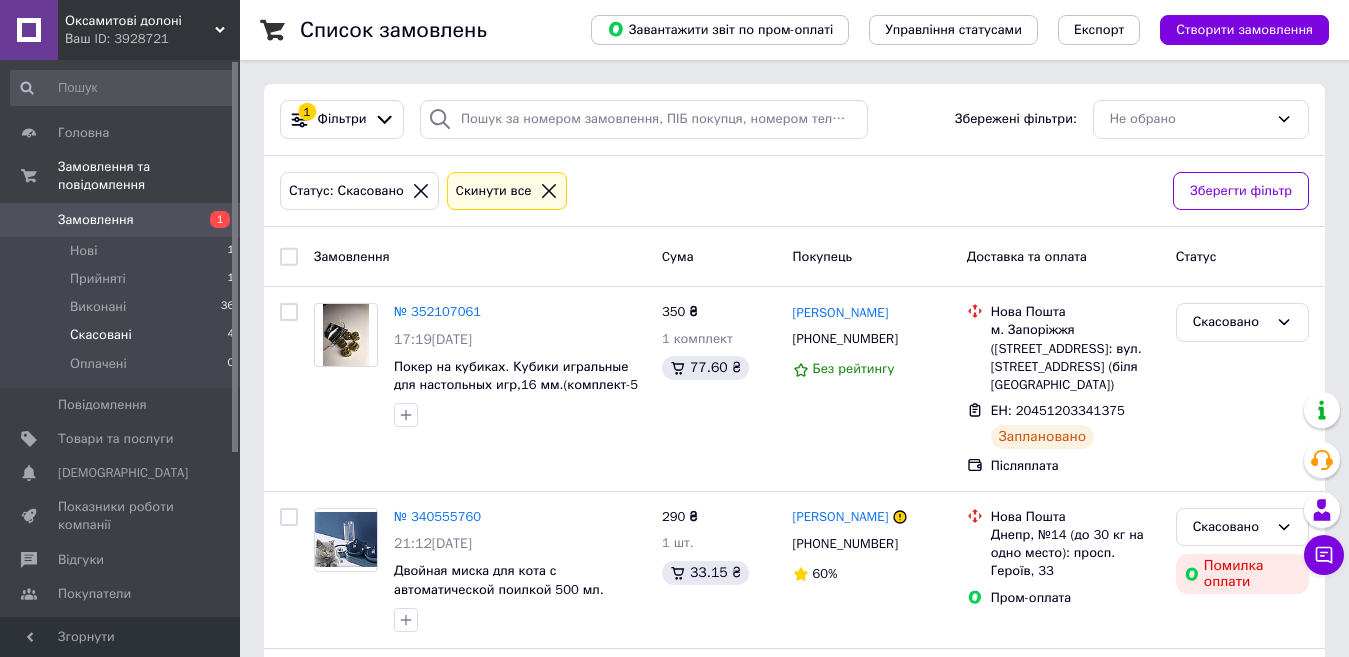 click 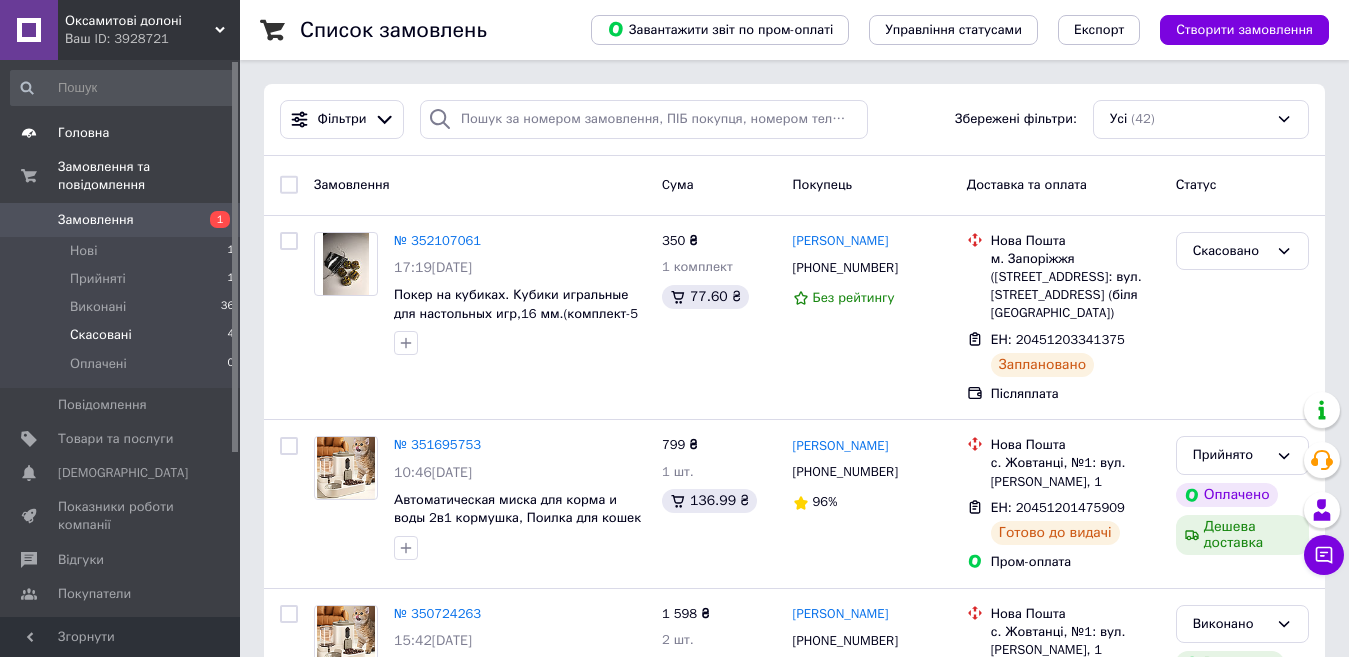 click on "Головна" at bounding box center (83, 133) 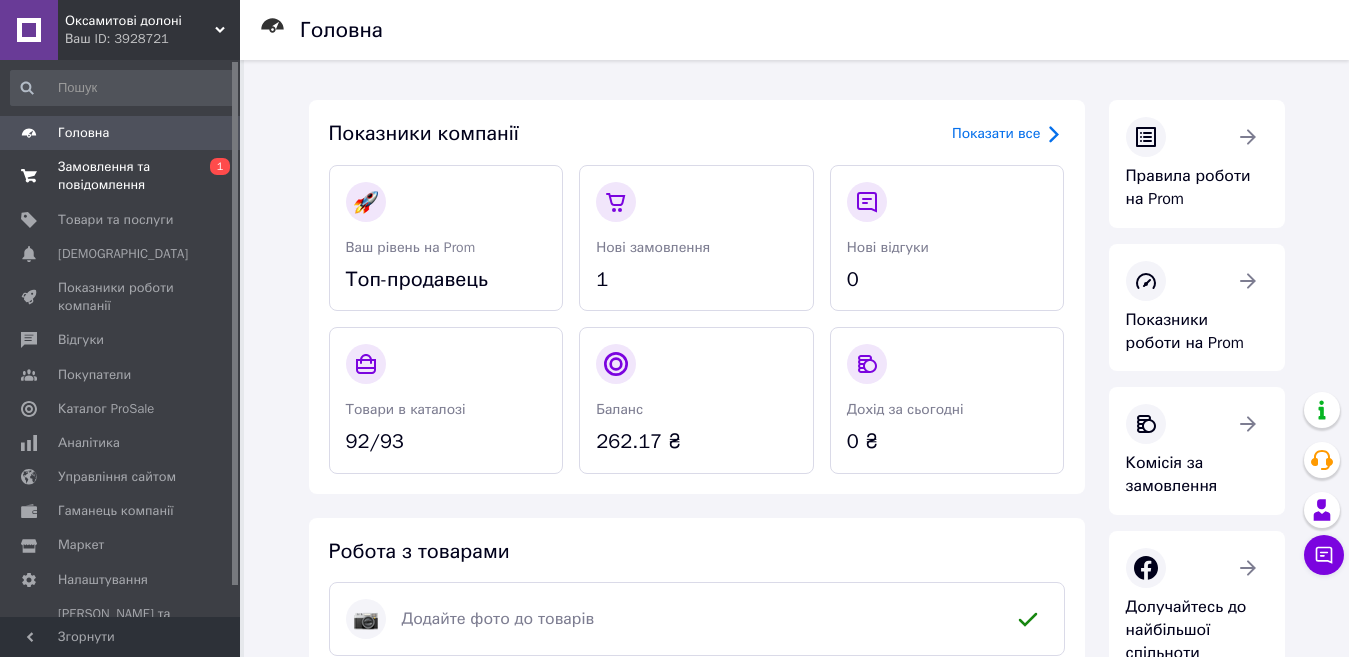 click on "Замовлення та повідомлення" at bounding box center [121, 176] 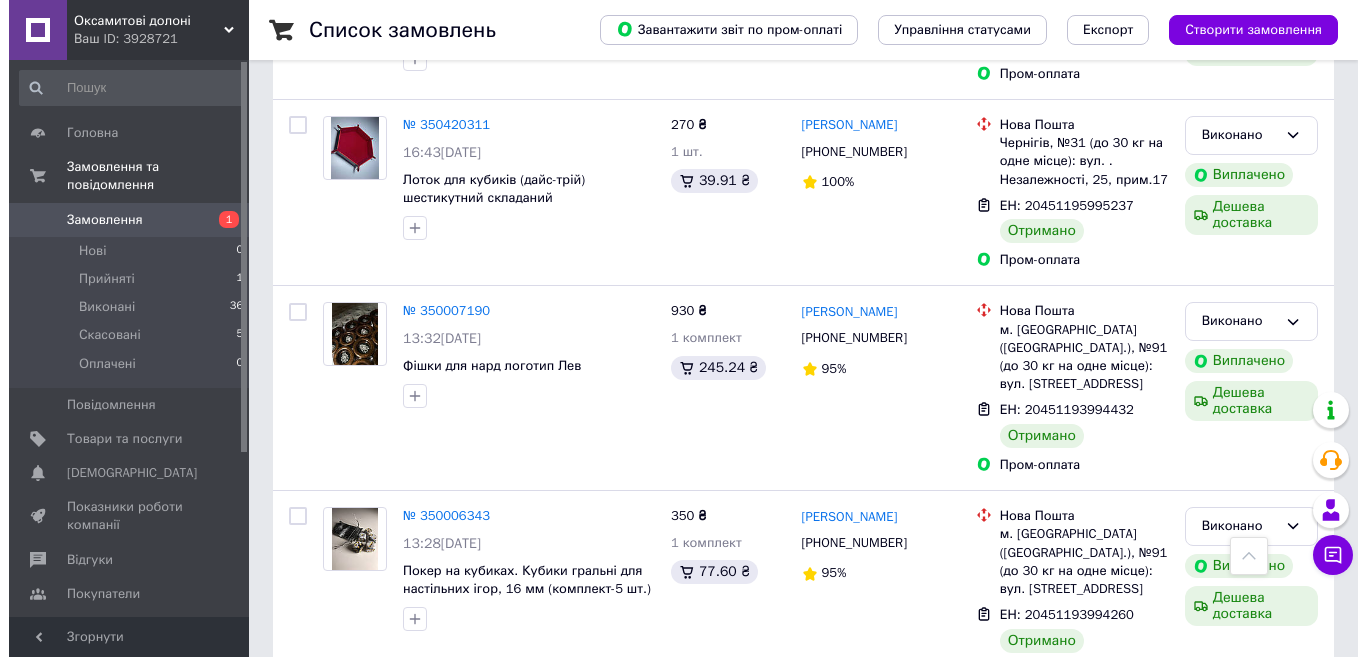 scroll, scrollTop: 0, scrollLeft: 0, axis: both 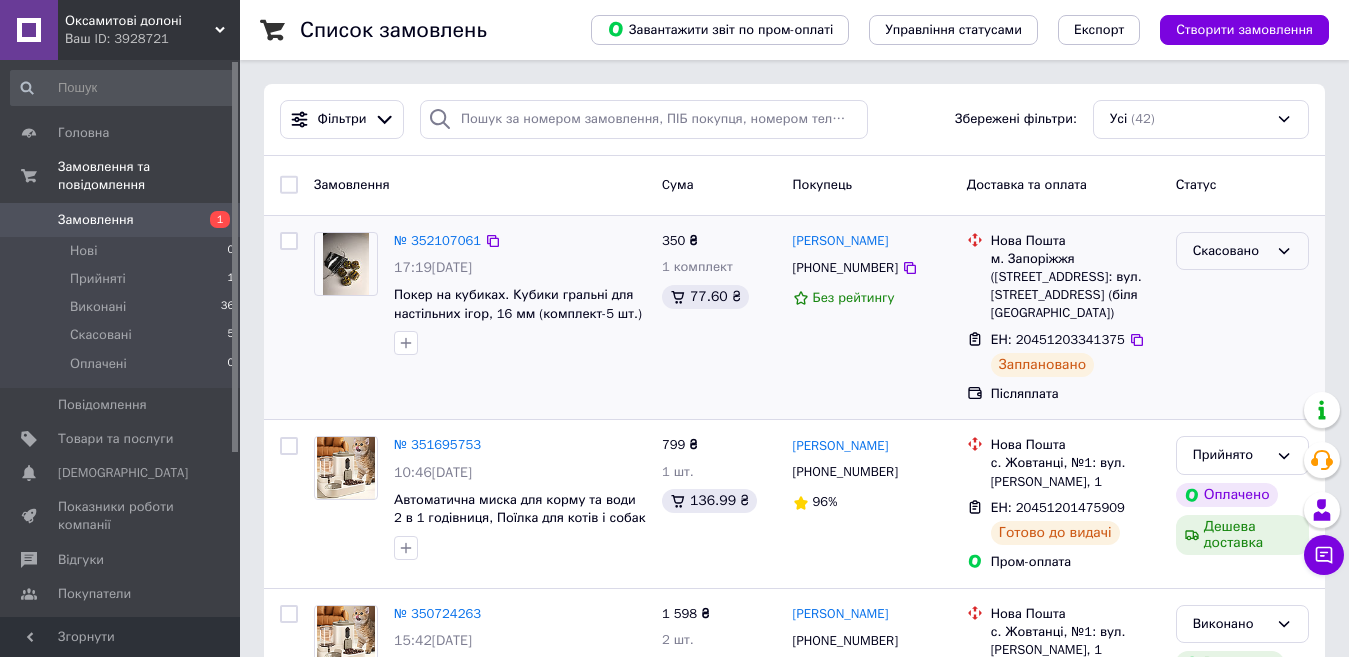 click 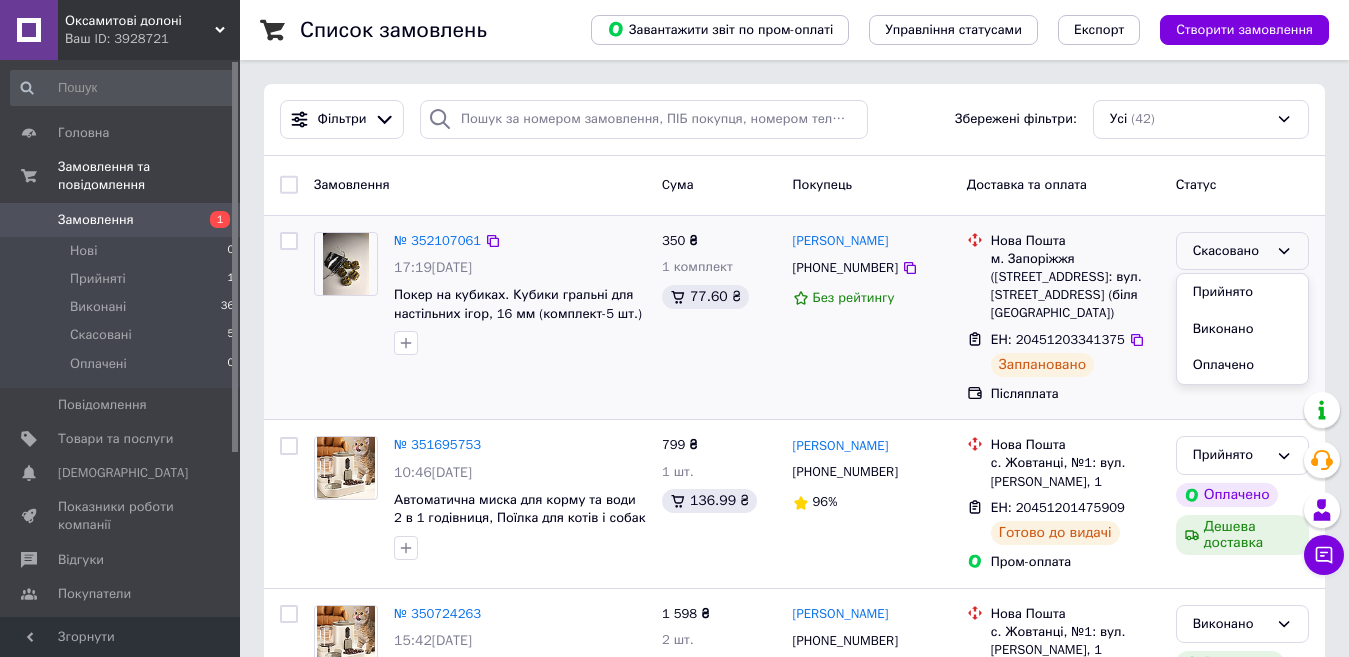 click 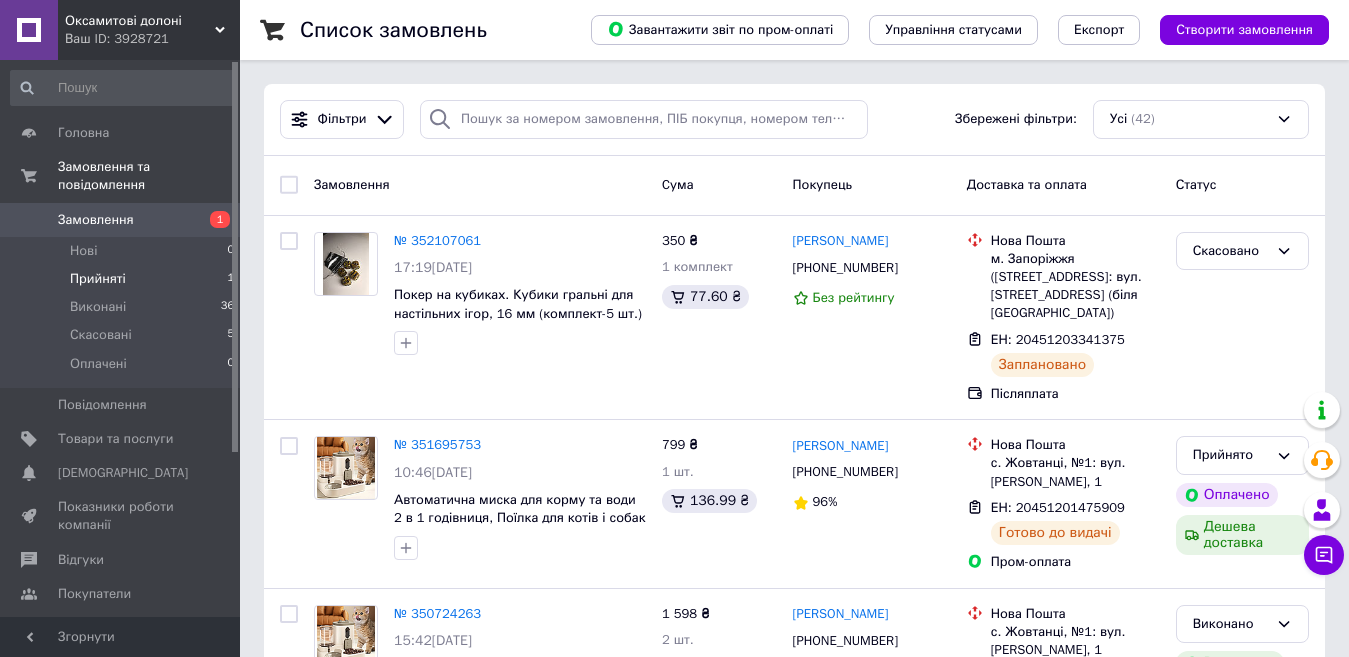 click on "Прийняті 1" at bounding box center [123, 279] 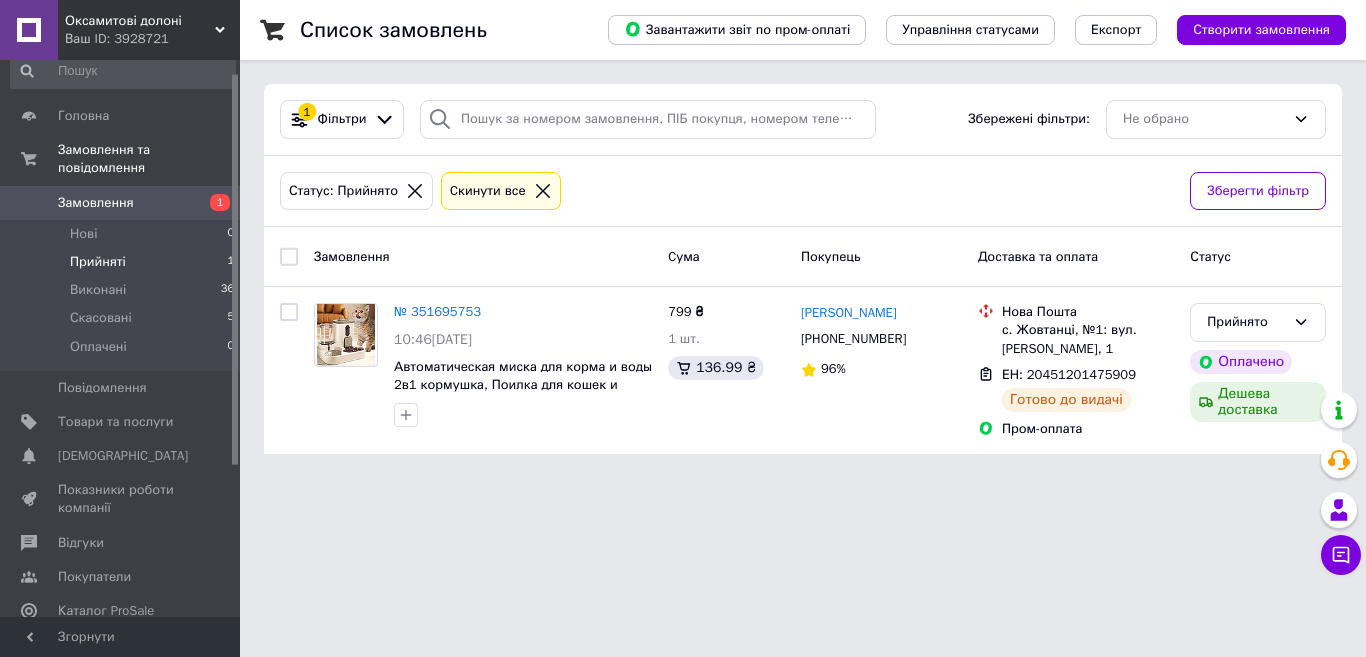 scroll, scrollTop: 18, scrollLeft: 0, axis: vertical 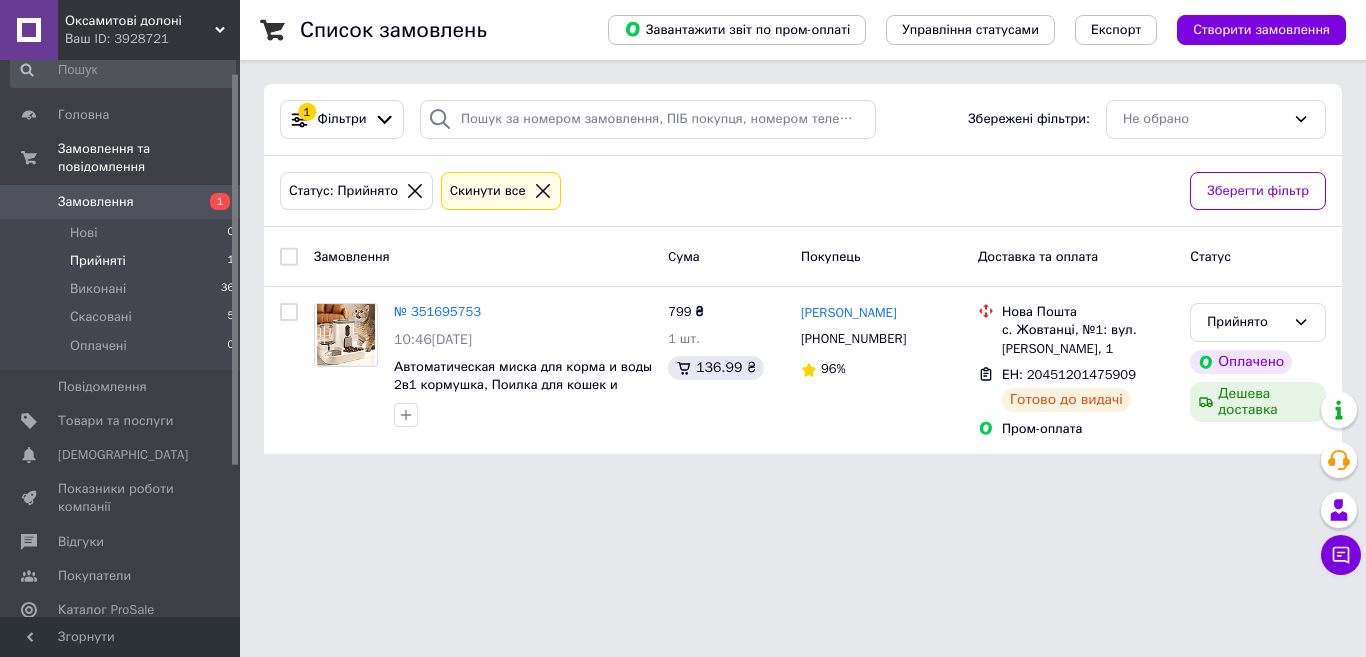 drag, startPoint x: 234, startPoint y: 443, endPoint x: 234, endPoint y: 456, distance: 13 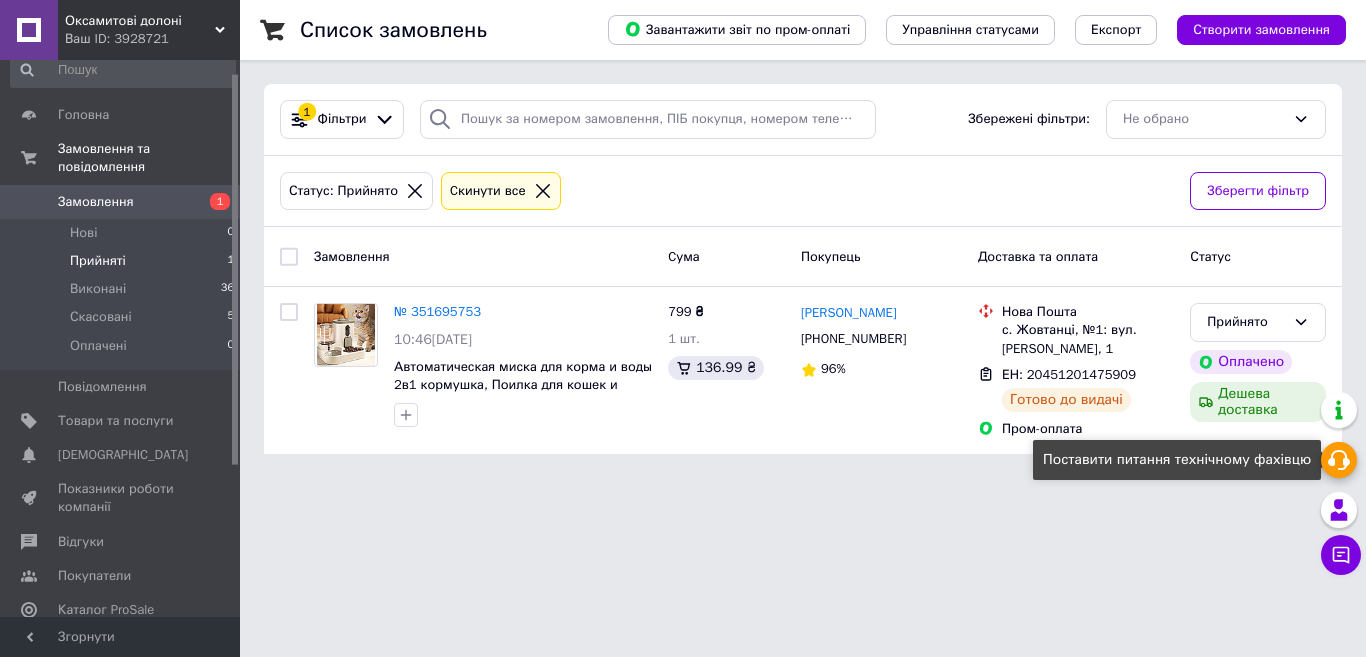 click 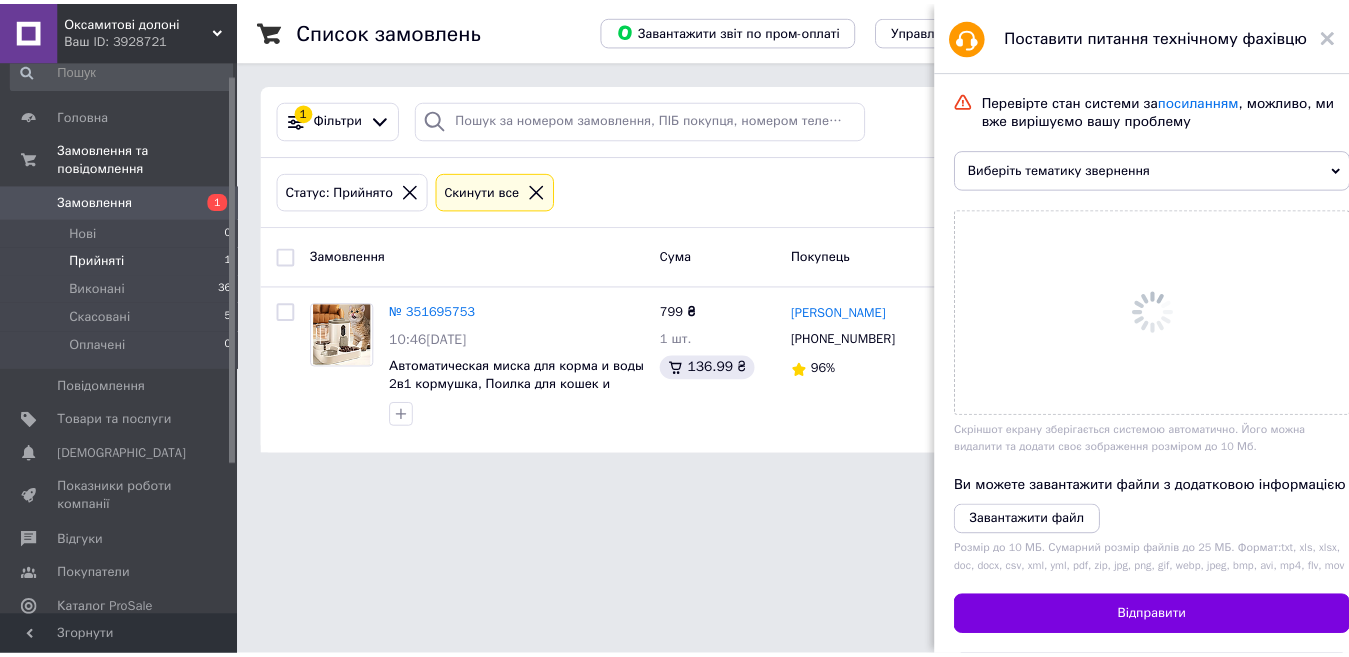 scroll, scrollTop: 0, scrollLeft: 0, axis: both 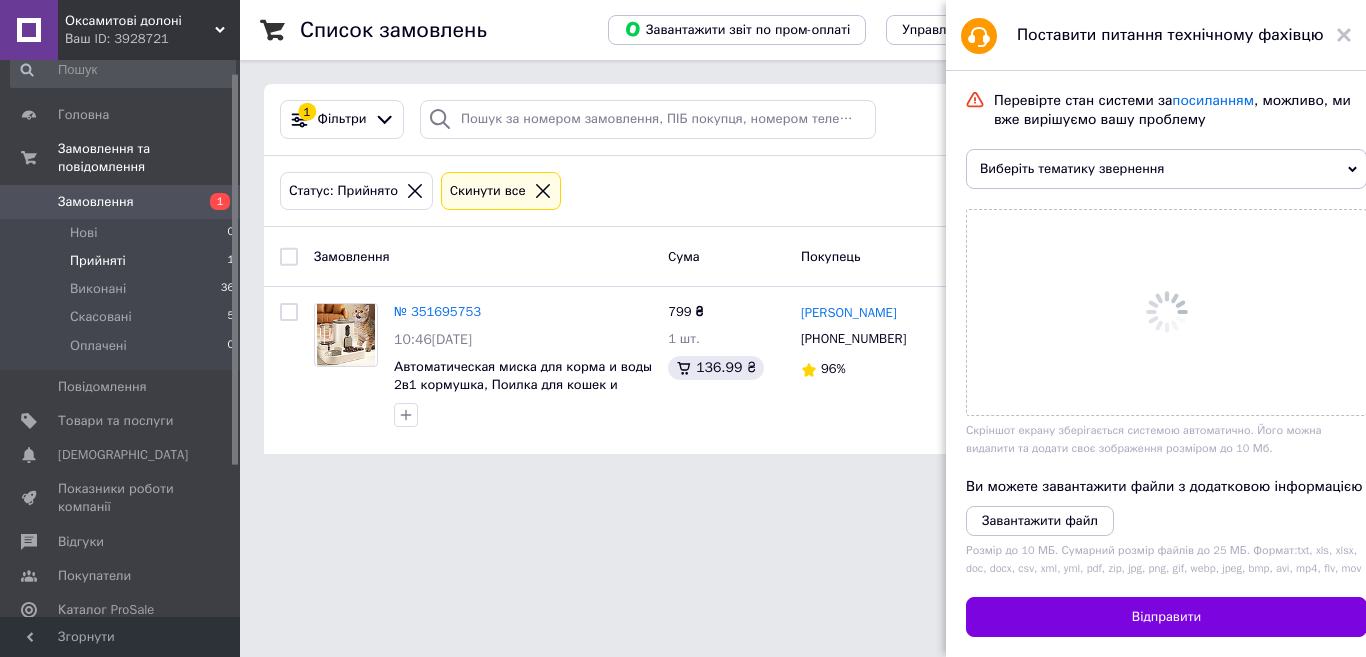 click 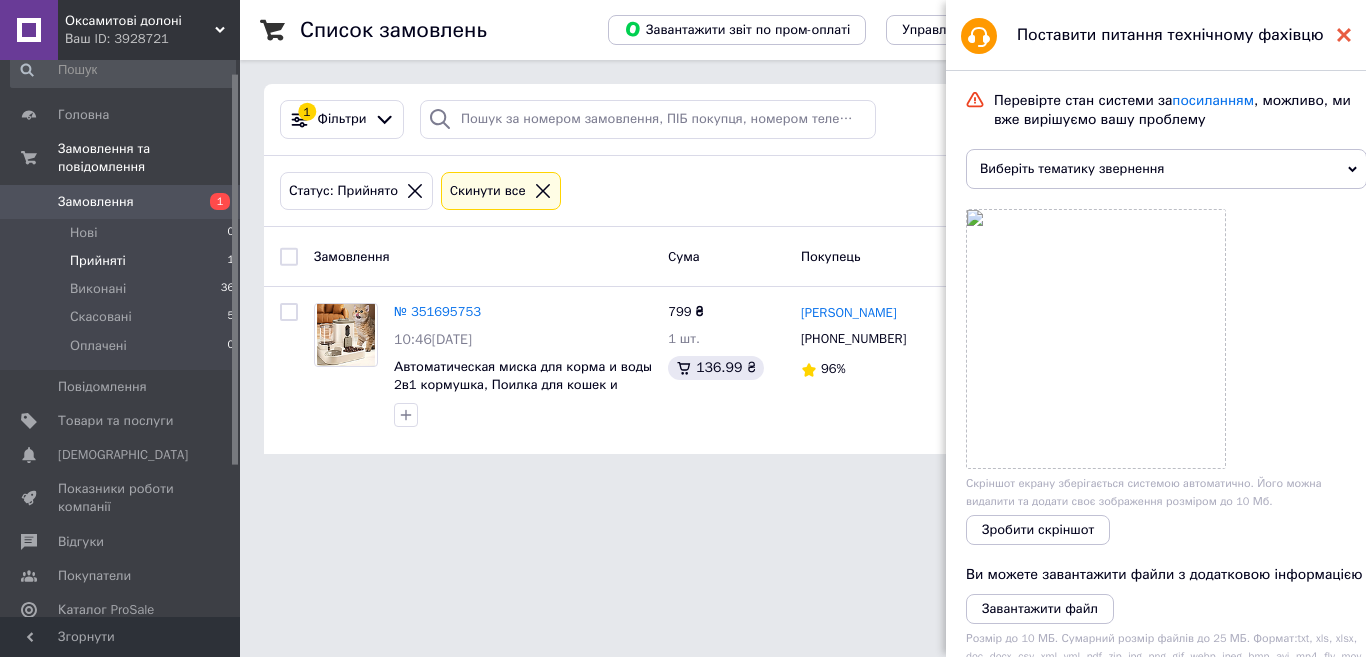 click 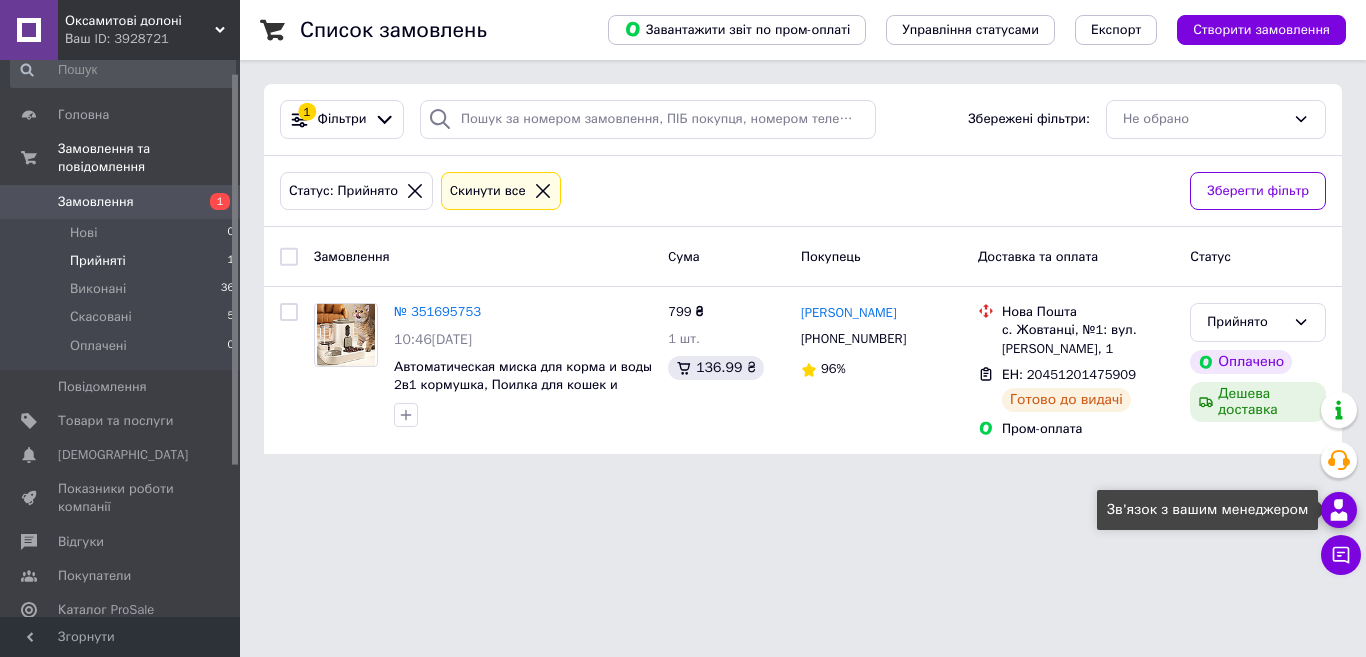 click 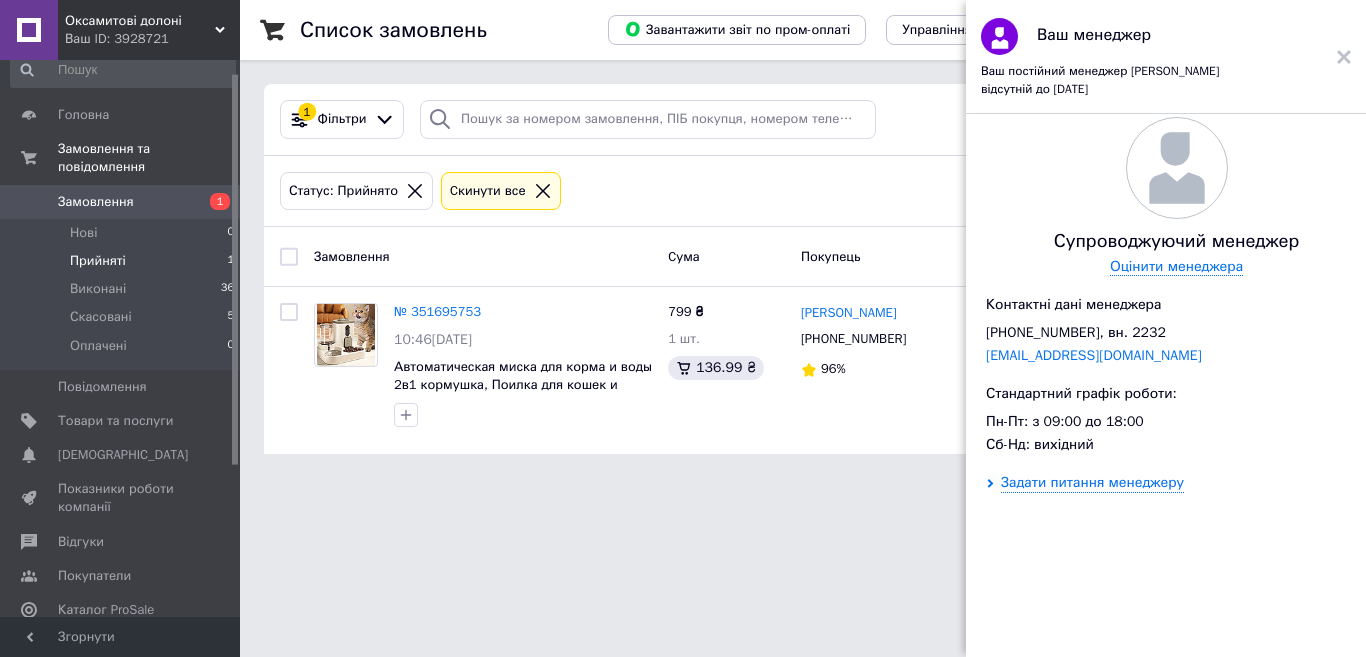 click on "Стандартний графік роботи: Пн-Пт: з 09:00 до 18:00 Сб-Нд: вихідний" at bounding box center (1176, 419) 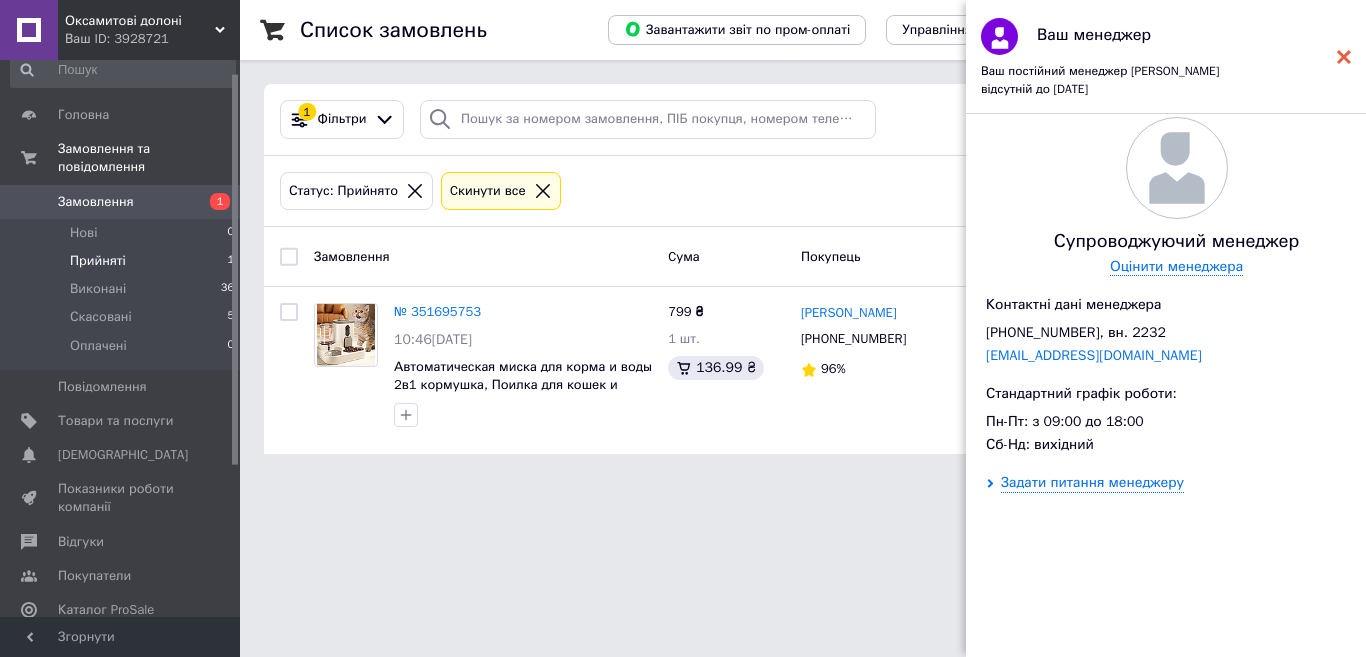 click 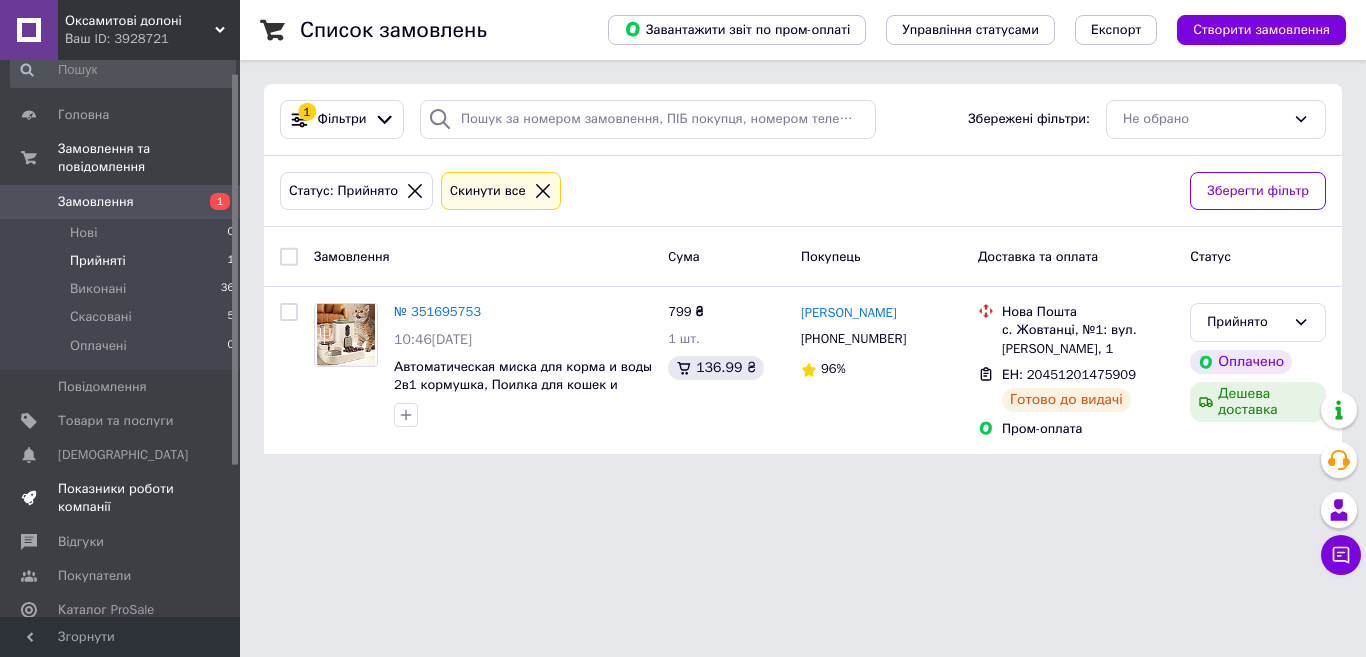 click on "Показники роботи компанії" at bounding box center (121, 498) 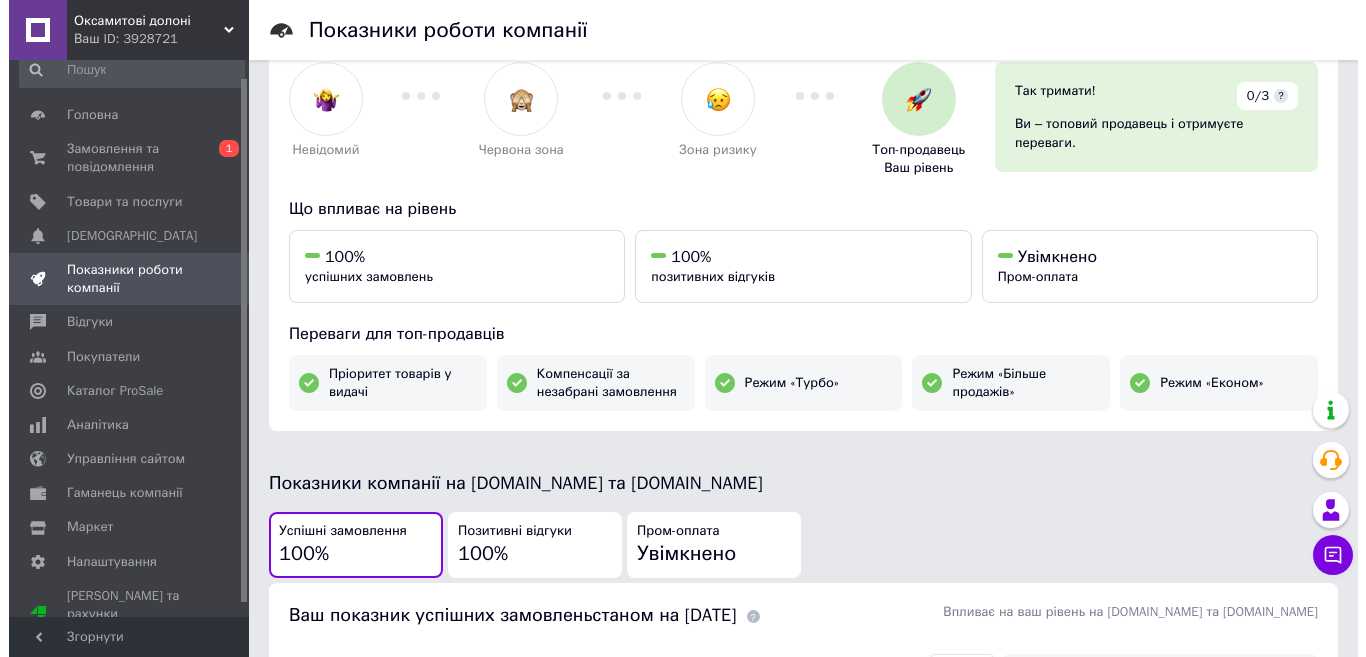 scroll, scrollTop: 0, scrollLeft: 0, axis: both 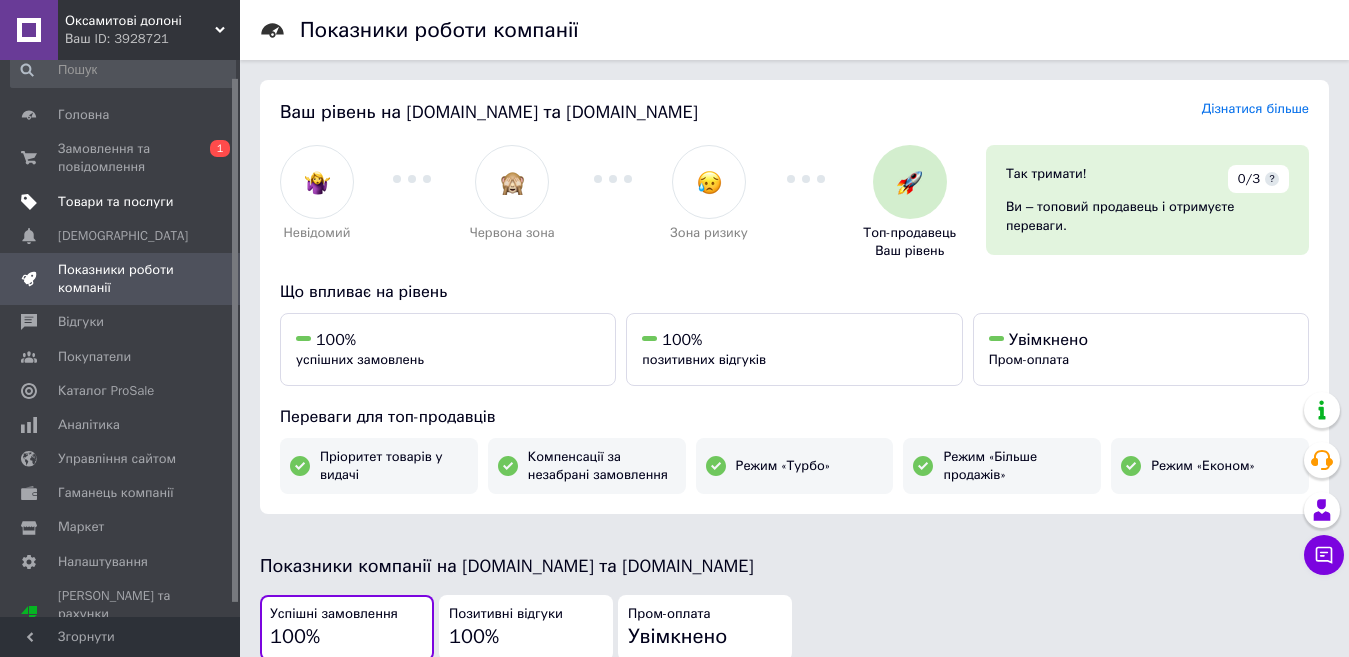 click on "Товари та послуги" at bounding box center [115, 202] 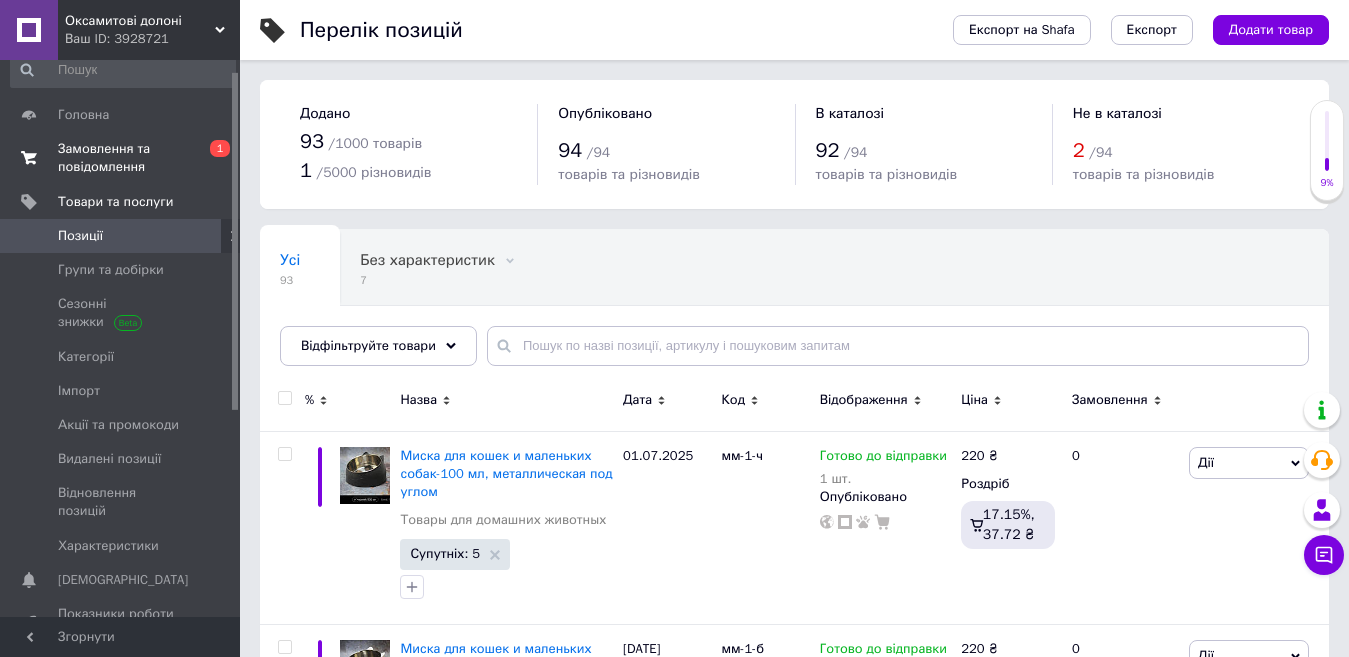 click on "Замовлення та повідомлення" at bounding box center (121, 158) 